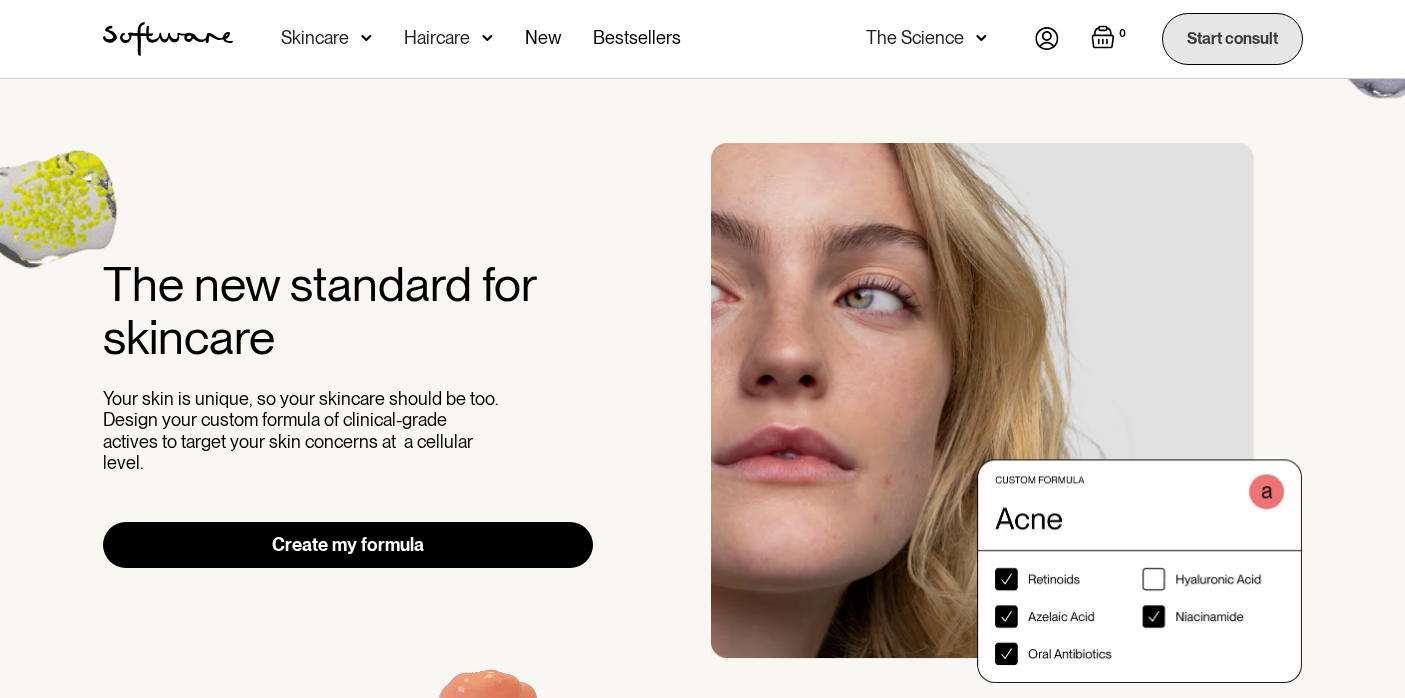 scroll, scrollTop: 0, scrollLeft: 0, axis: both 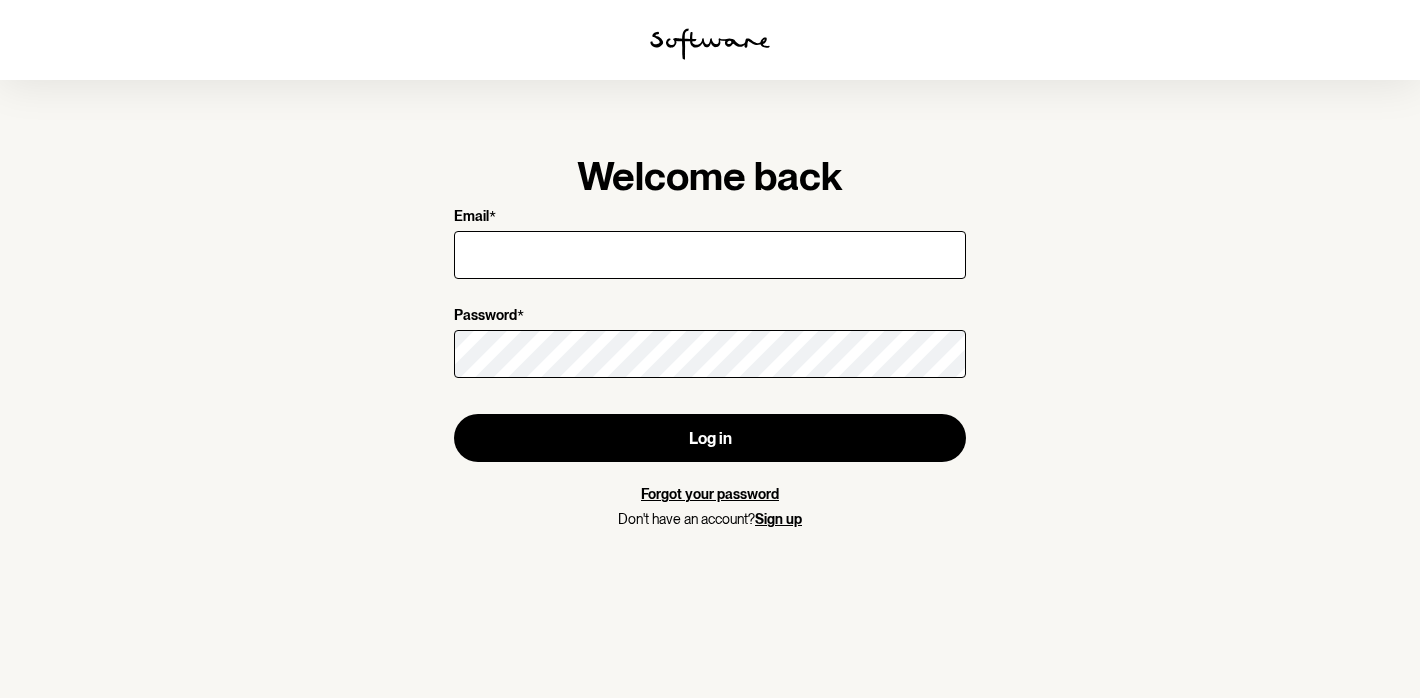 click on "Email *" at bounding box center (710, 255) 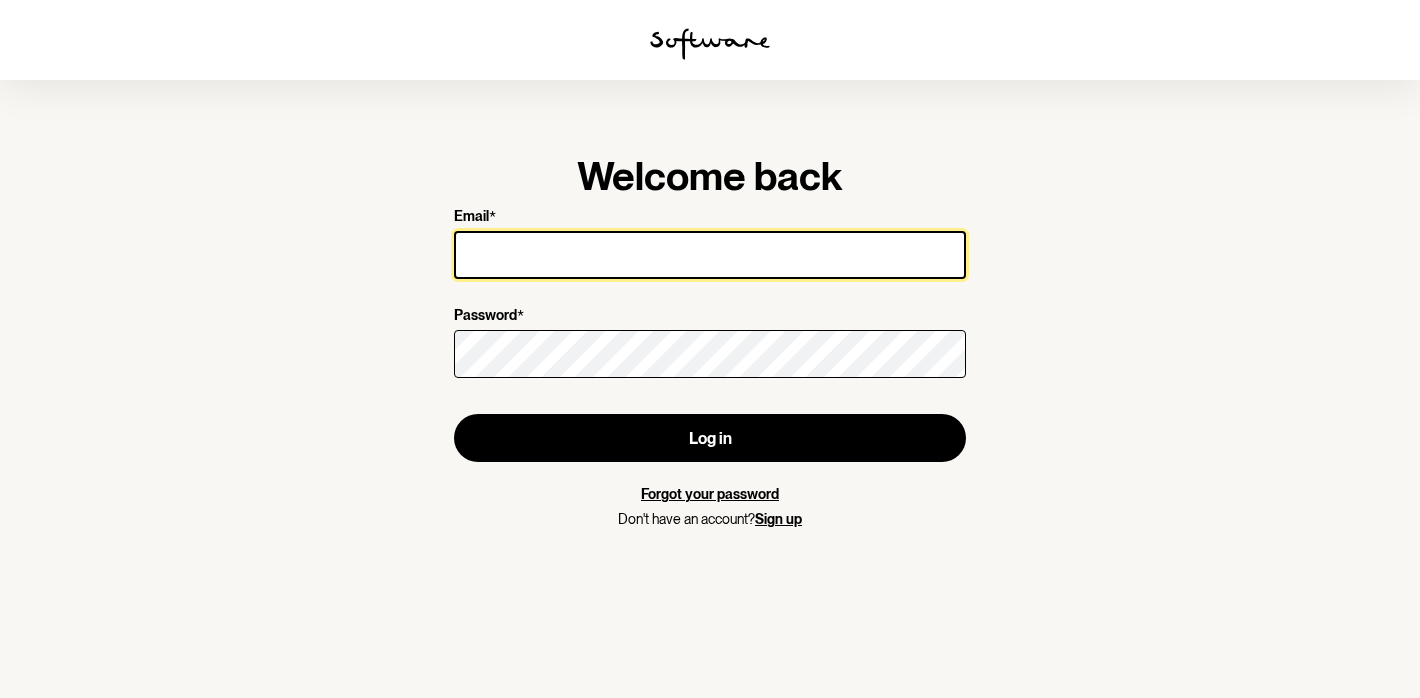 type on "[PERSON_NAME][EMAIL_ADDRESS][DOMAIN_NAME]" 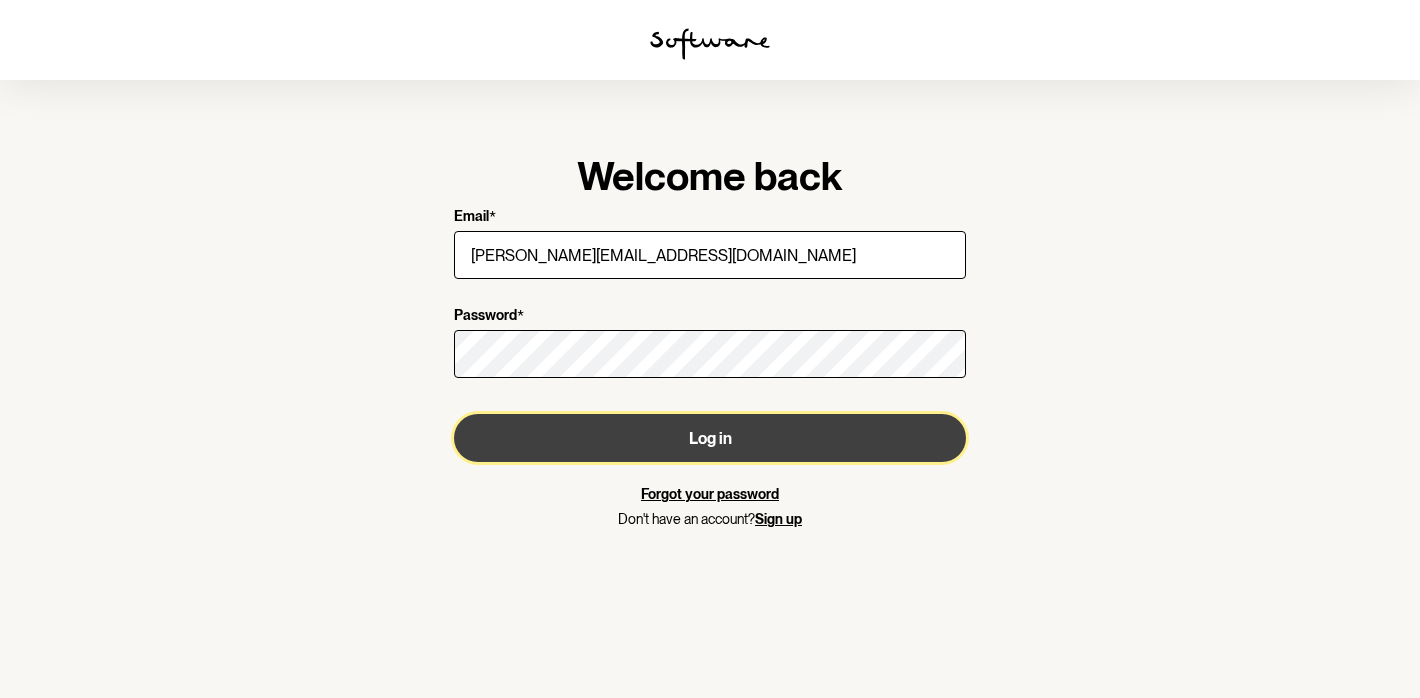 click on "Log in" at bounding box center [710, 438] 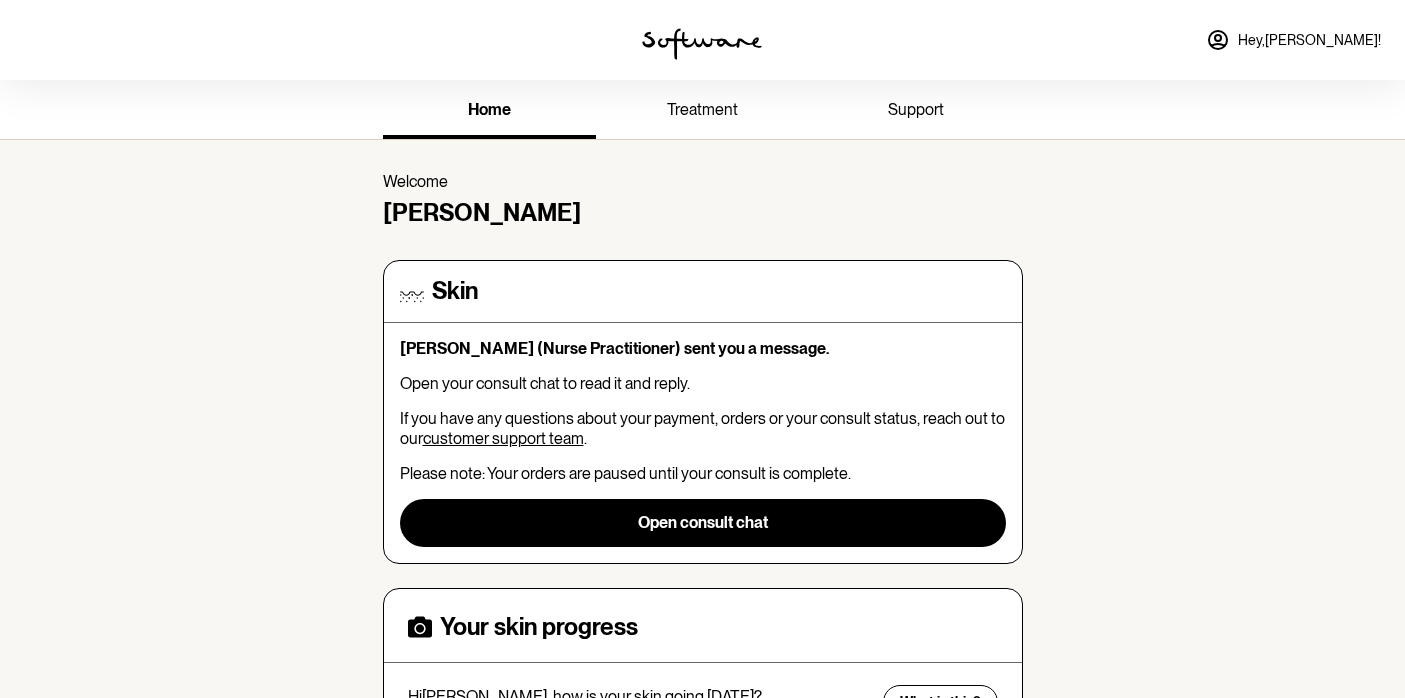 scroll, scrollTop: 107, scrollLeft: 0, axis: vertical 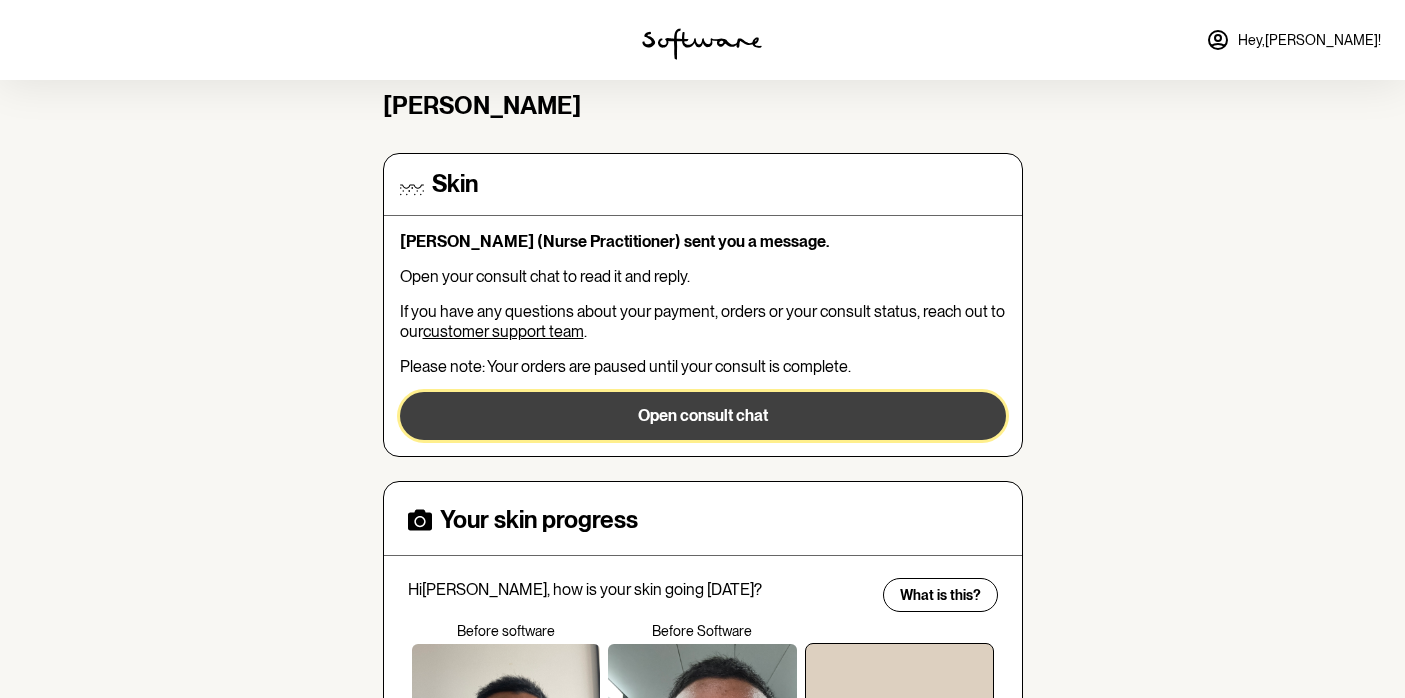 click on "Open consult chat" at bounding box center [703, 416] 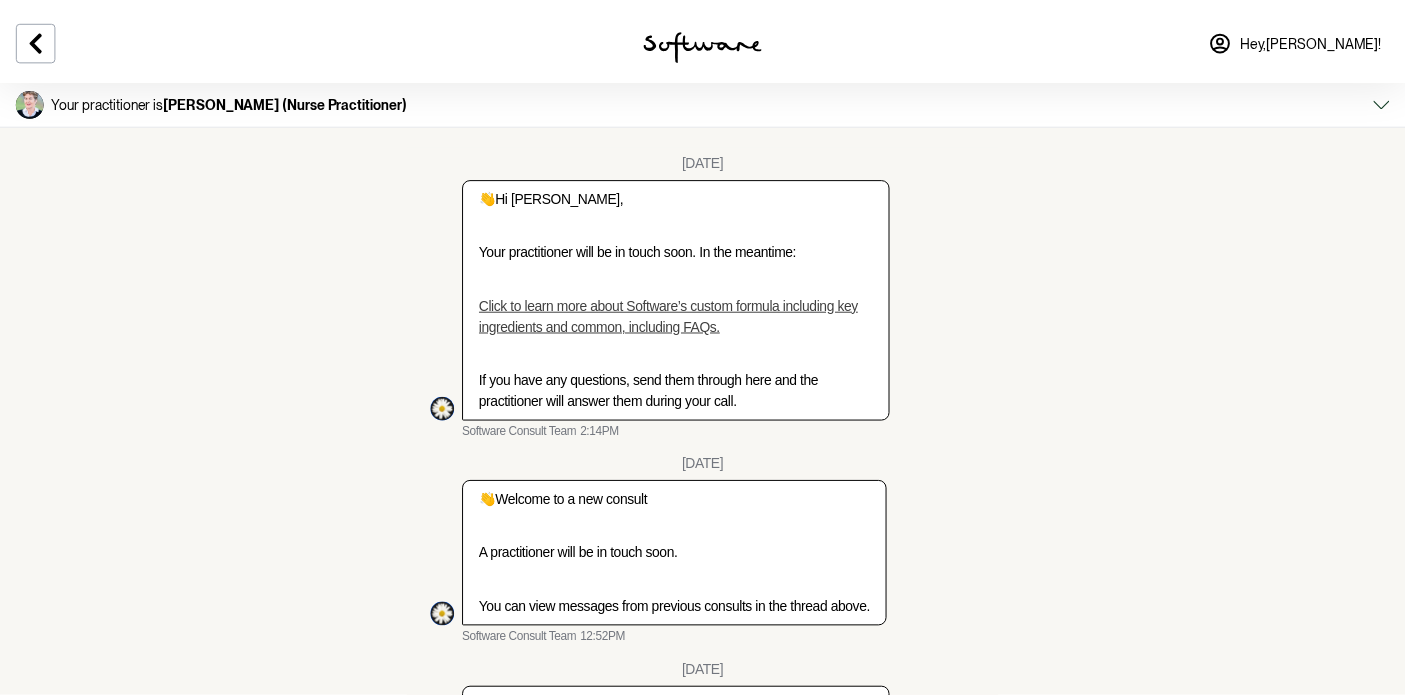 scroll, scrollTop: 4738, scrollLeft: 0, axis: vertical 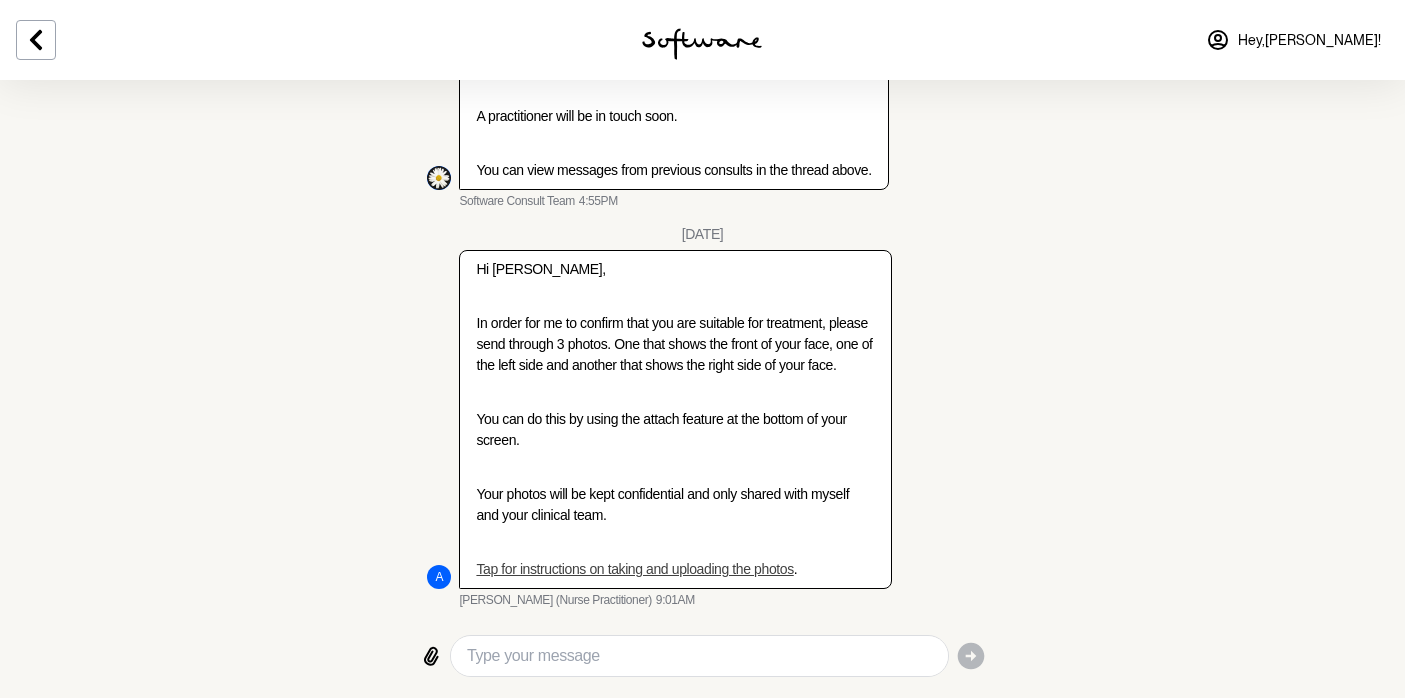 click at bounding box center [699, 656] 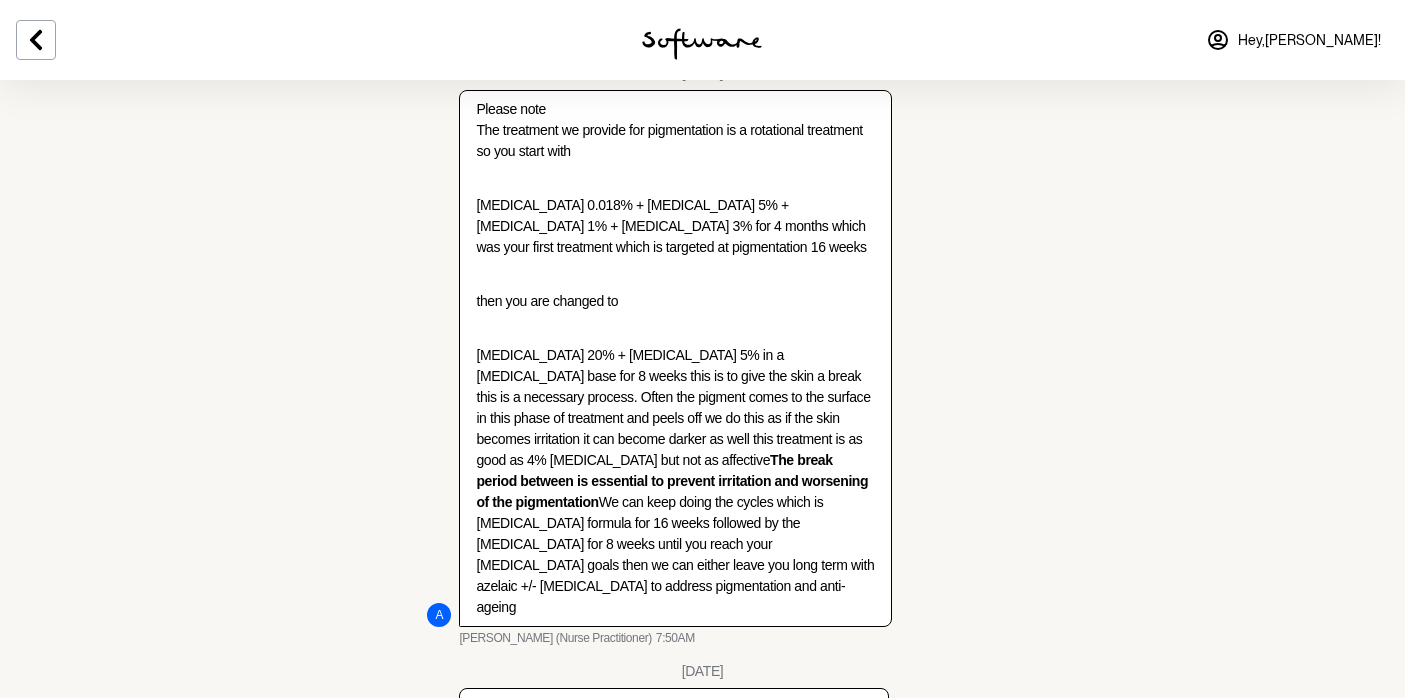 scroll, scrollTop: 2429, scrollLeft: 0, axis: vertical 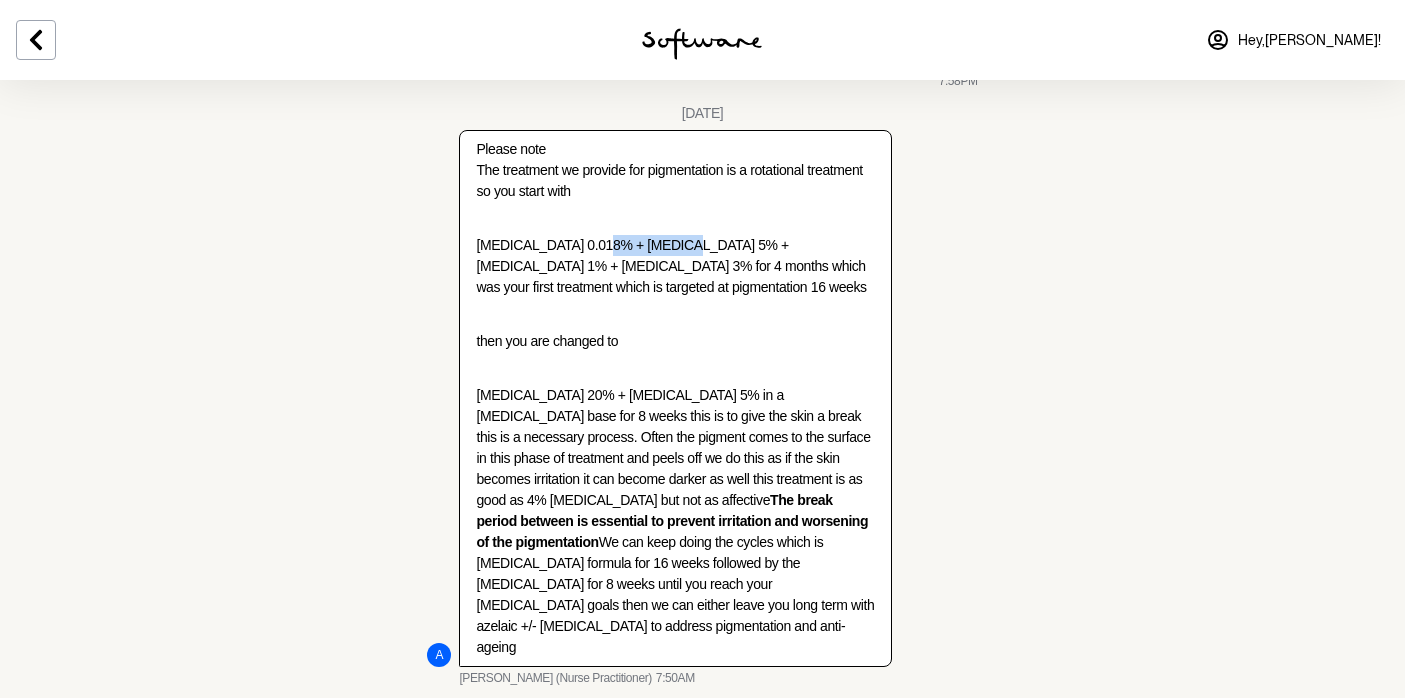 drag, startPoint x: 596, startPoint y: 288, endPoint x: 677, endPoint y: 290, distance: 81.02469 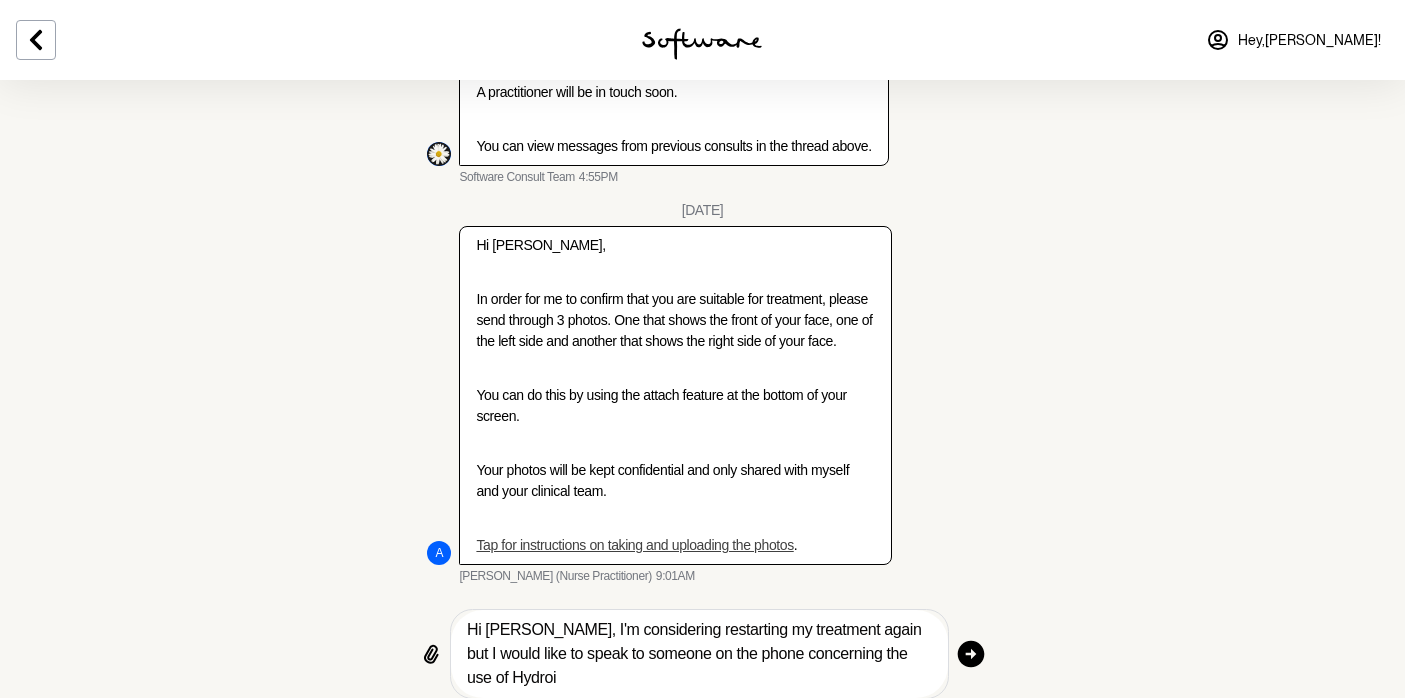 scroll, scrollTop: 4783, scrollLeft: 0, axis: vertical 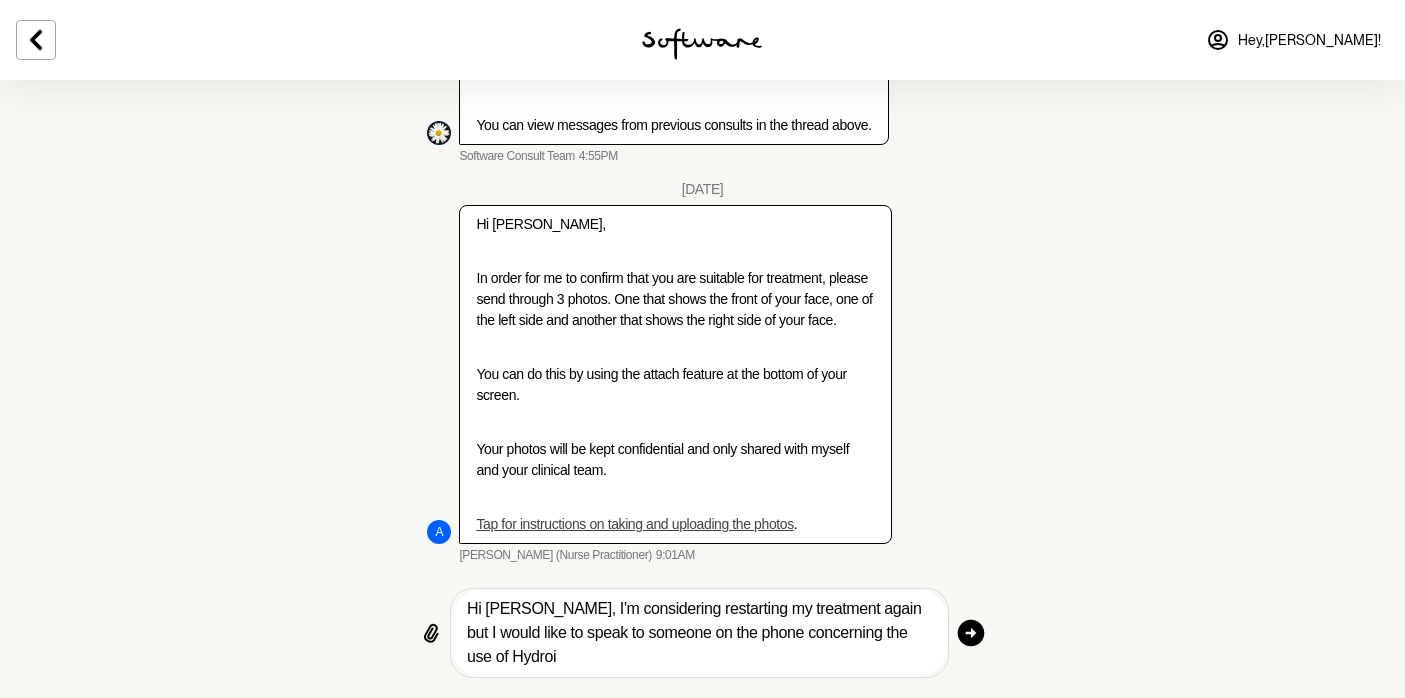 drag, startPoint x: 556, startPoint y: 661, endPoint x: 472, endPoint y: 656, distance: 84.14868 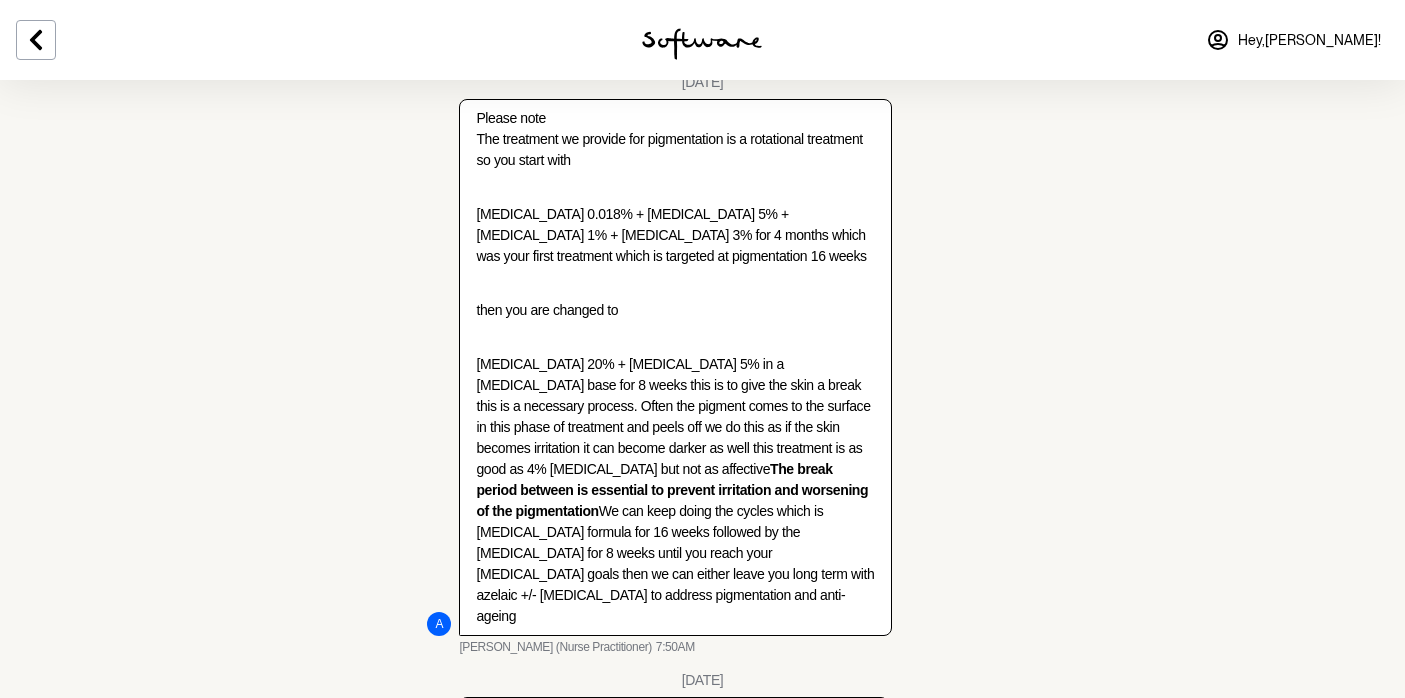 scroll, scrollTop: 2431, scrollLeft: 0, axis: vertical 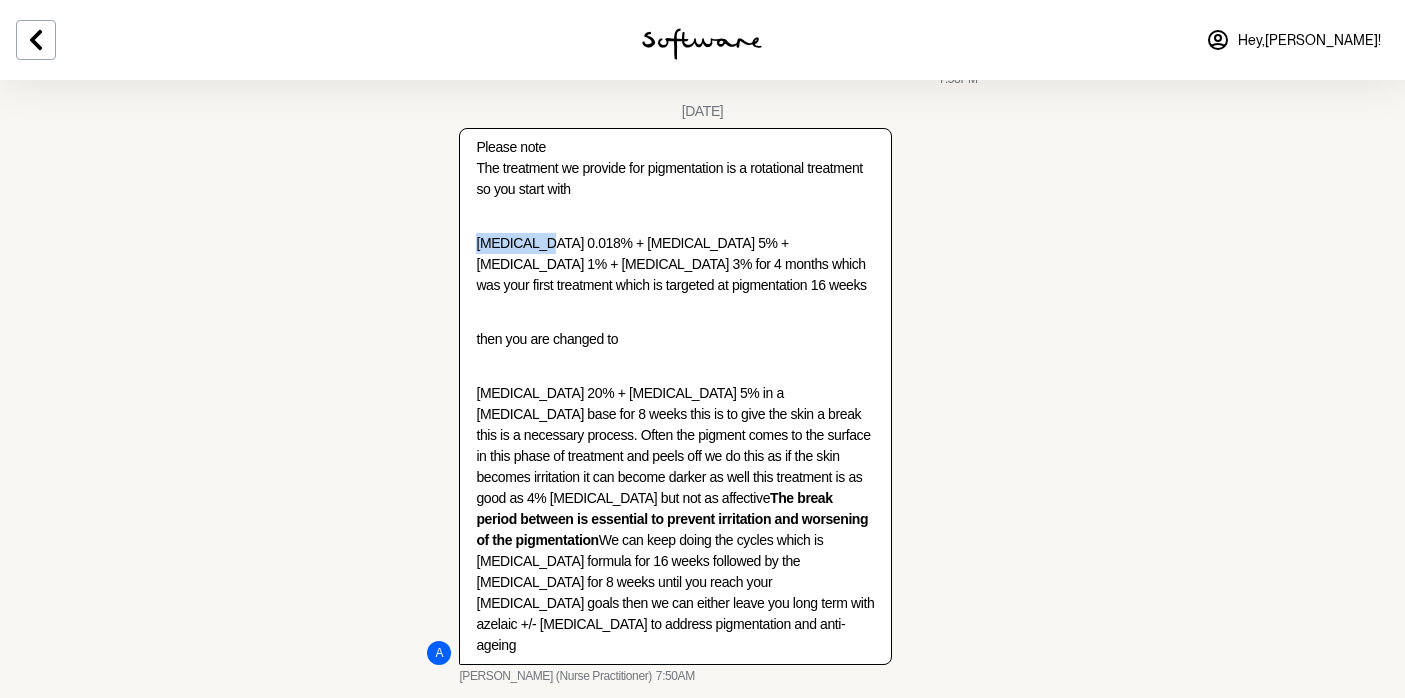 drag, startPoint x: 479, startPoint y: 281, endPoint x: 533, endPoint y: 281, distance: 54 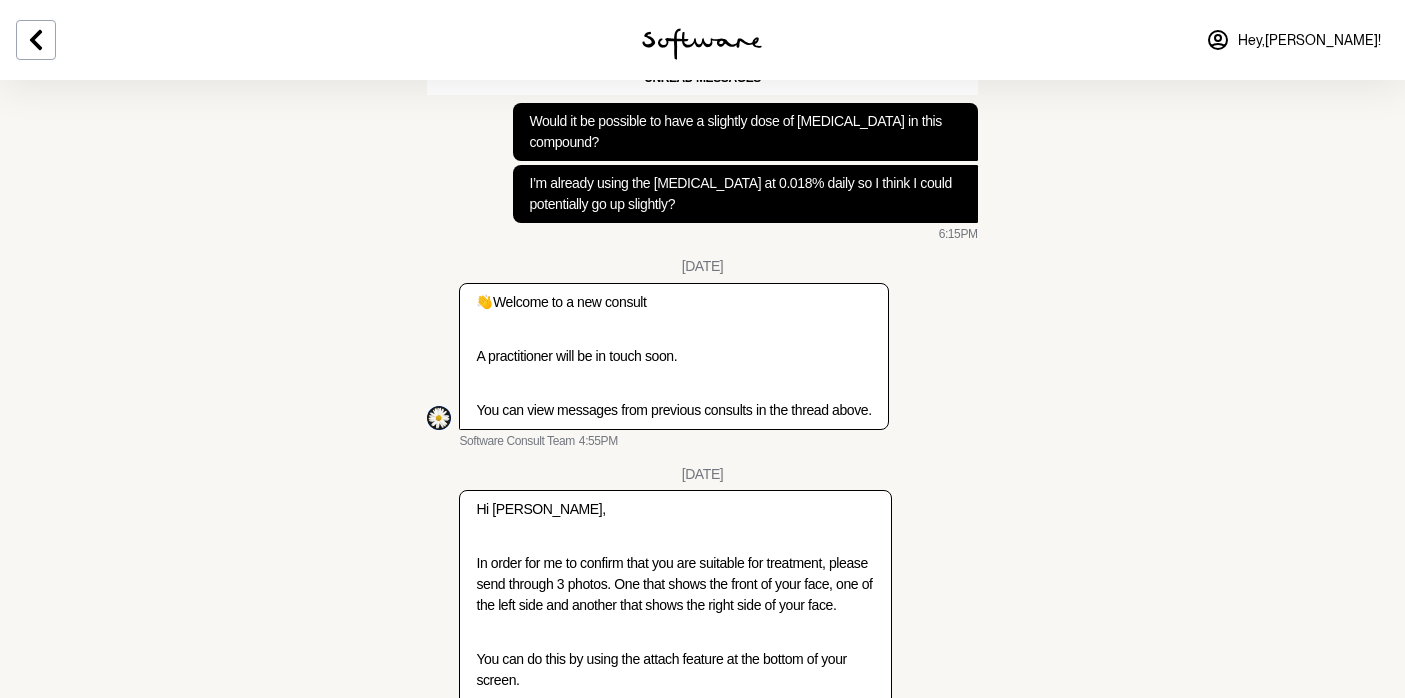 scroll, scrollTop: 4831, scrollLeft: 0, axis: vertical 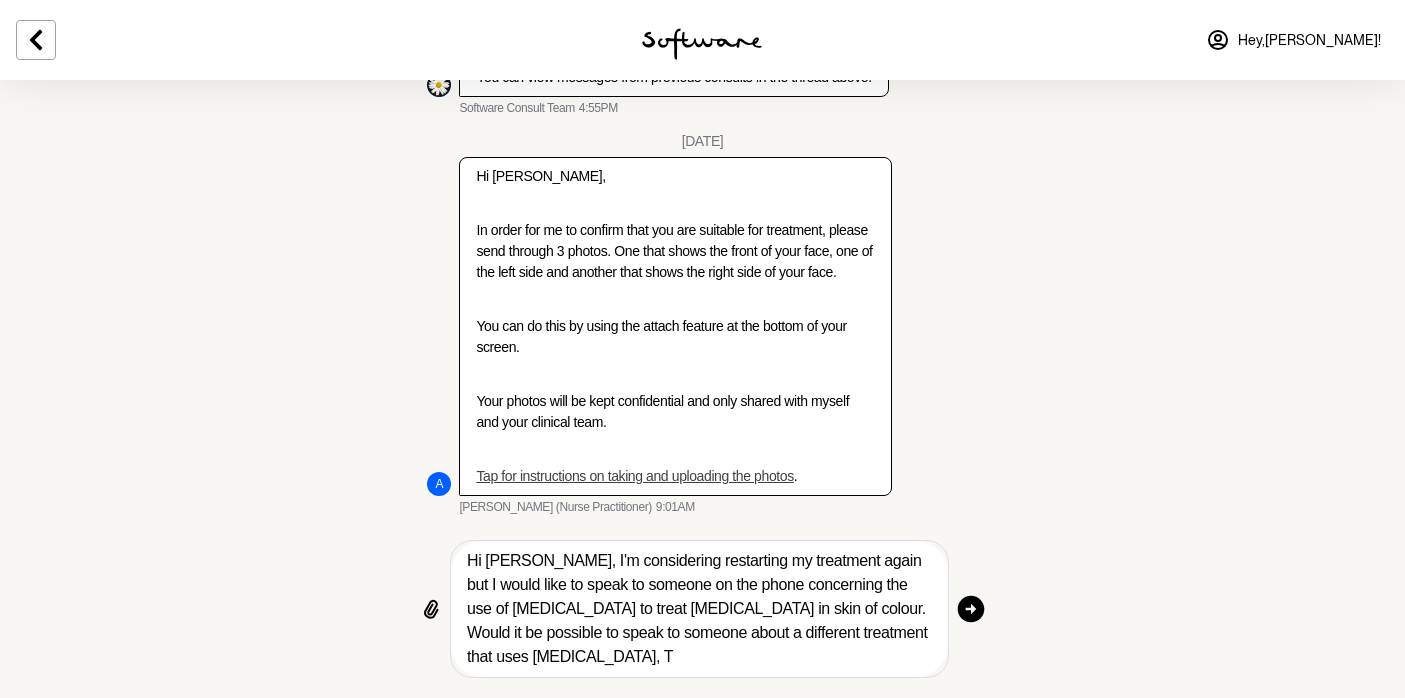 click on "Hi [PERSON_NAME], I'm considering restarting my treatment again but I would like to speak to someone on the phone concerning the use of [MEDICAL_DATA] to treat [MEDICAL_DATA] in skin of colour. Would it be possible to speak to someone about a different treatment that uses [MEDICAL_DATA], T" at bounding box center (699, 609) 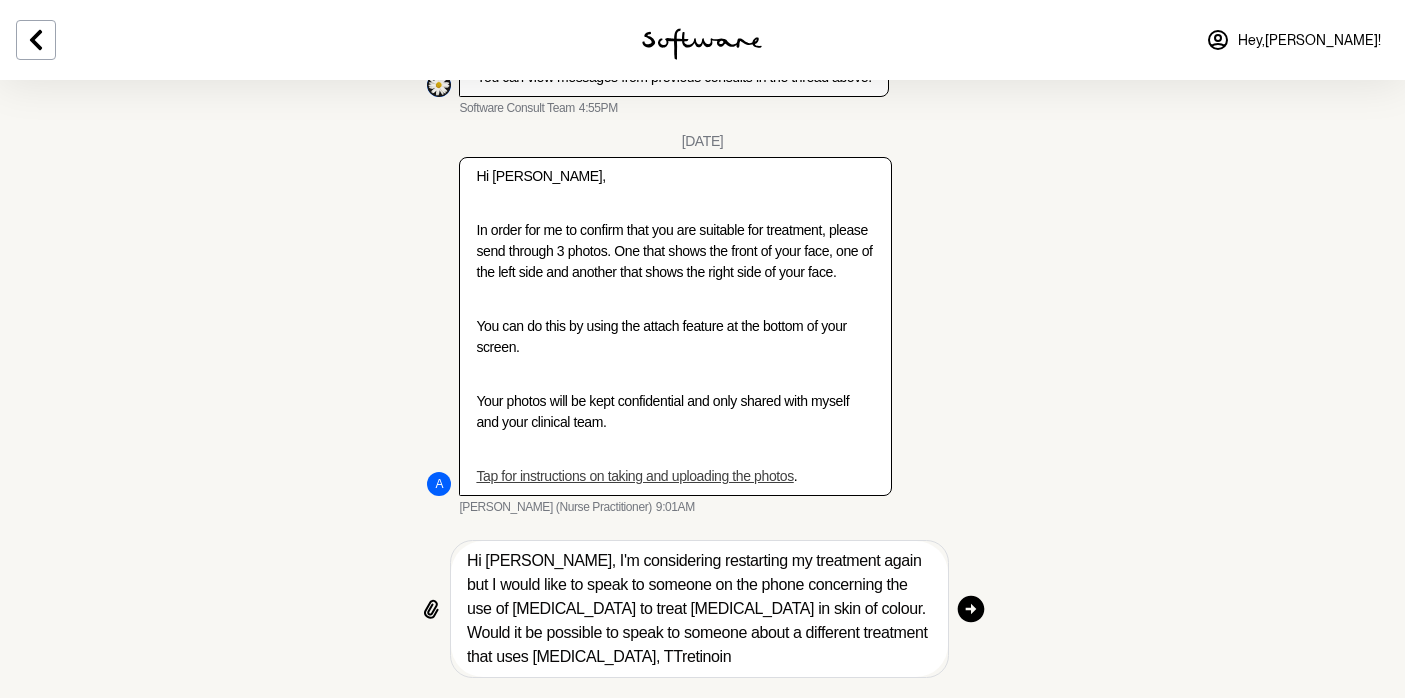 click on "Hi [PERSON_NAME], I'm considering restarting my treatment again but I would like to speak to someone on the phone concerning the use of [MEDICAL_DATA] to treat [MEDICAL_DATA] in skin of colour. Would it be possible to speak to someone about a different treatment that uses [MEDICAL_DATA], TTretinoin" at bounding box center (699, 609) 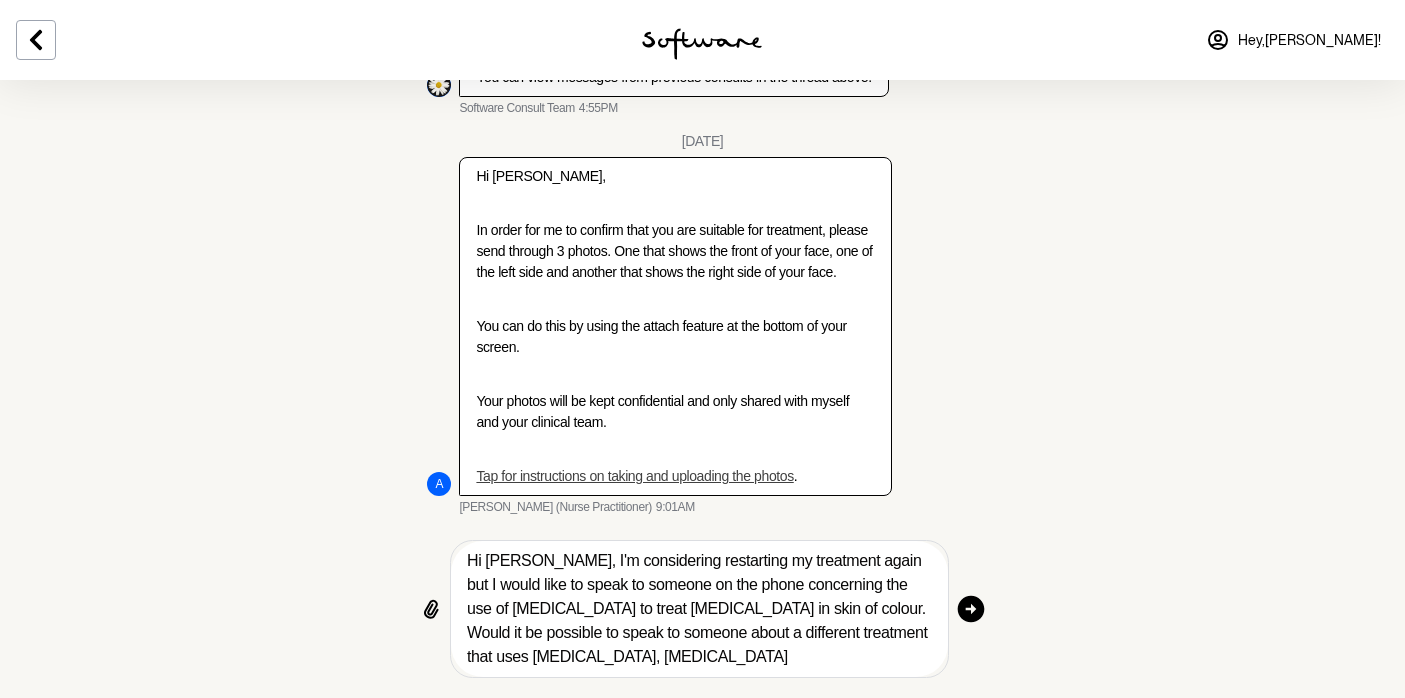 click on "Hi [PERSON_NAME], I'm considering restarting my treatment again but I would like to speak to someone on the phone concerning the use of [MEDICAL_DATA] to treat [MEDICAL_DATA] in skin of colour. Would it be possible to speak to someone about a different treatment that uses [MEDICAL_DATA], [MEDICAL_DATA]" at bounding box center [699, 609] 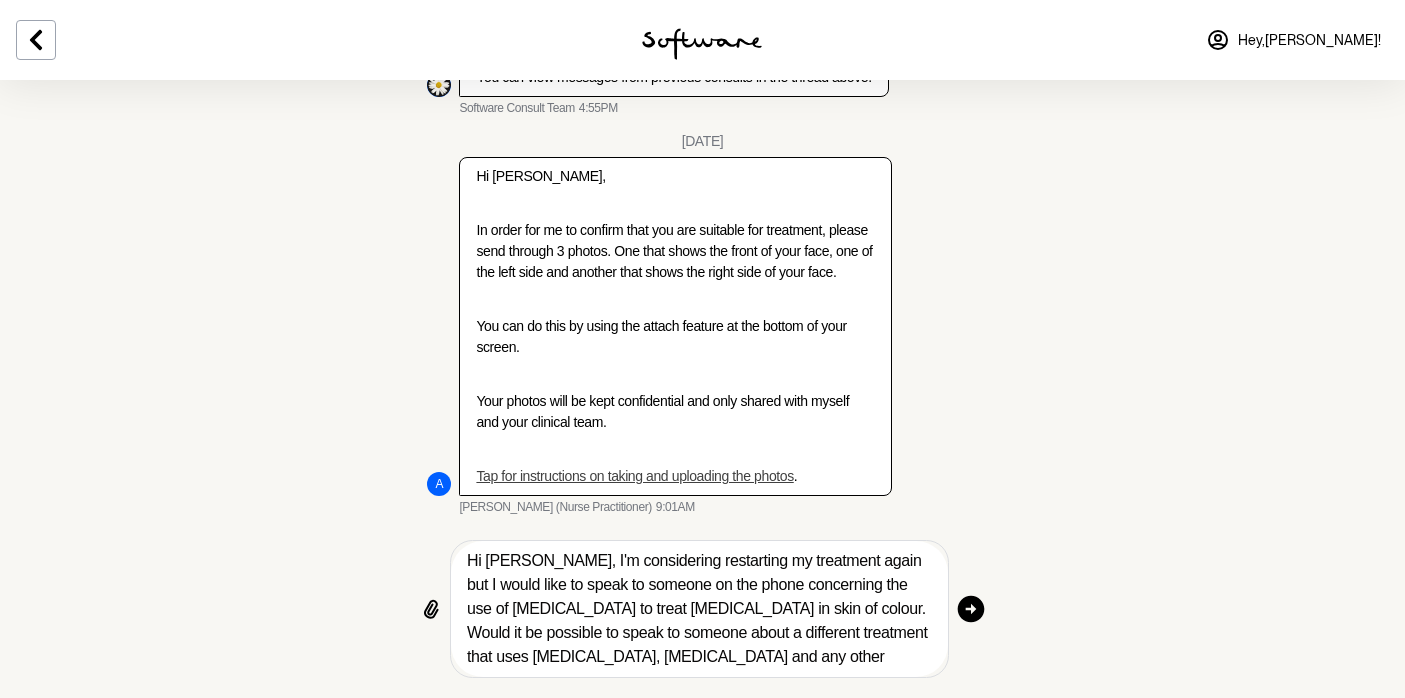 paste on "Tyrosinase inhibitors" 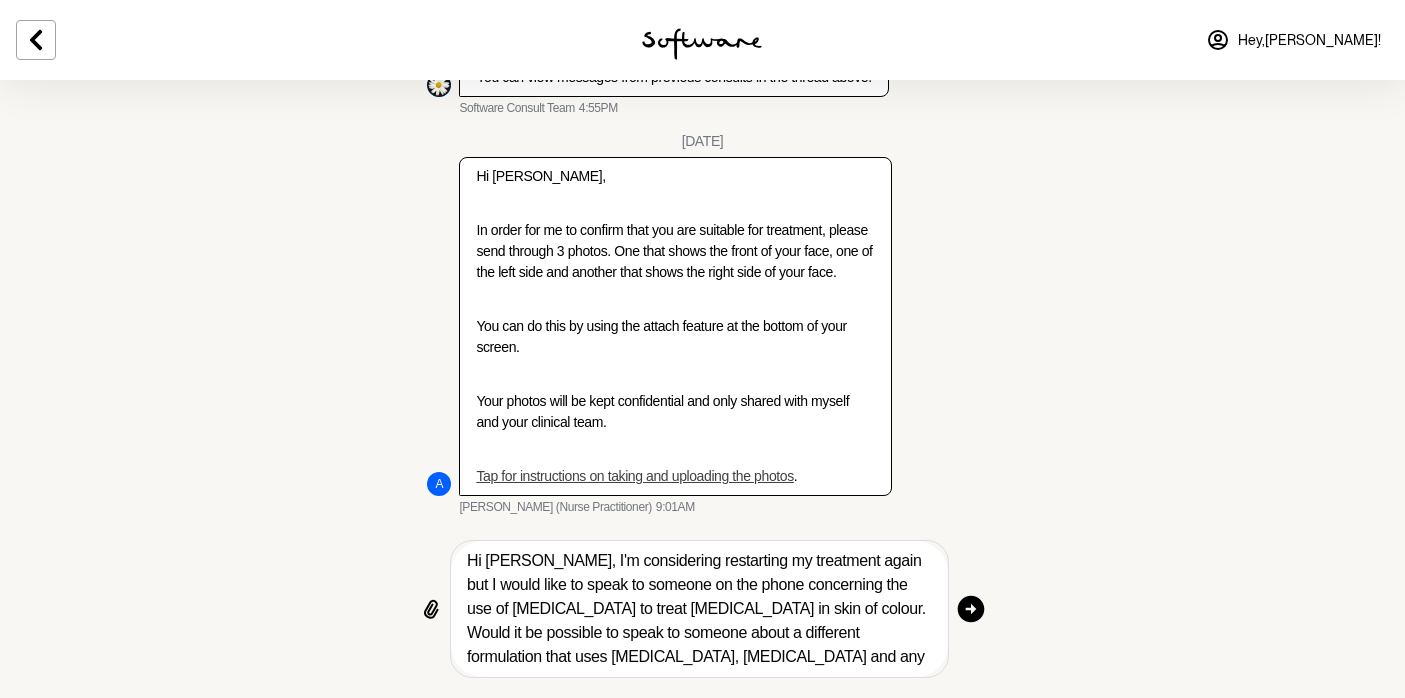 click on "Hi [PERSON_NAME], I'm considering restarting my treatment again but I would like to speak to someone on the phone concerning the use of [MEDICAL_DATA] to treat [MEDICAL_DATA] in skin of colour. Would it be possible to speak to someone about a different formulation that uses [MEDICAL_DATA], [MEDICAL_DATA] and any other tyrosinase inhibitors ?" at bounding box center [699, 609] 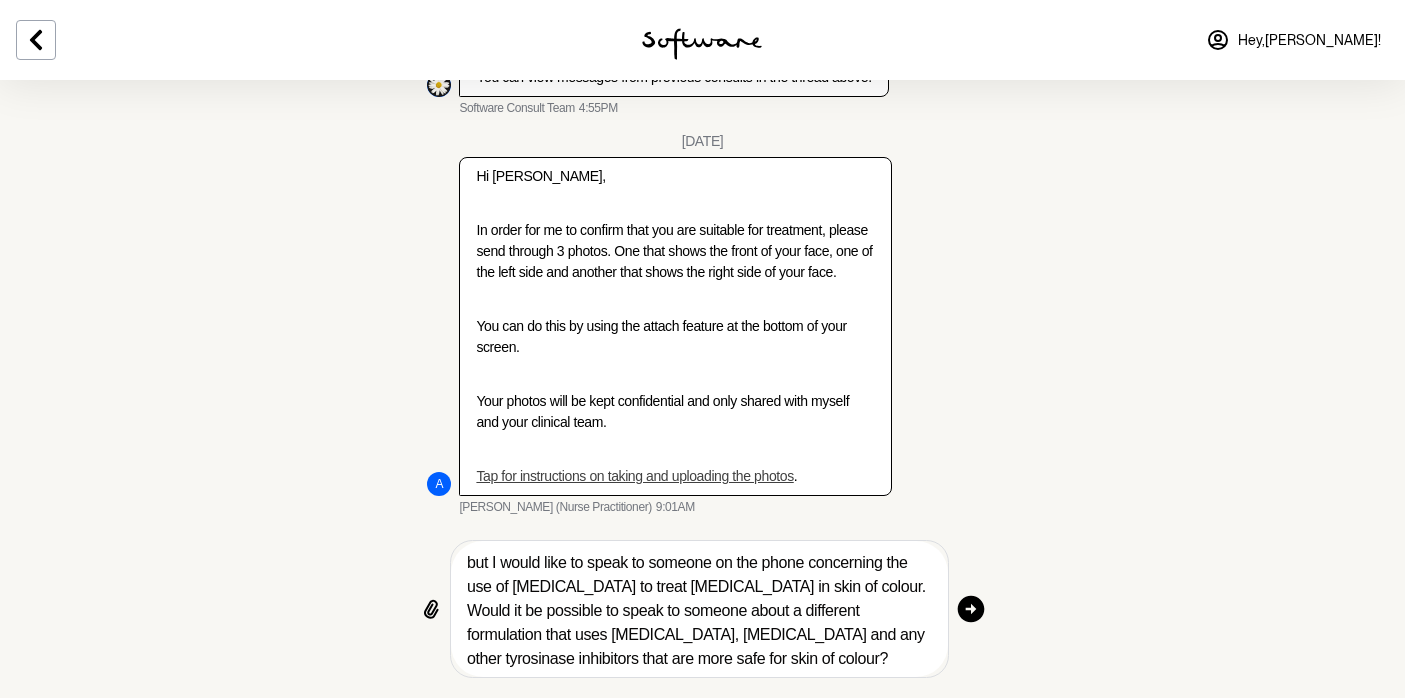 type on "Hi [PERSON_NAME], I'm considering restarting my treatment again but I would like to speak to someone on the phone concerning the use of [MEDICAL_DATA] to treat [MEDICAL_DATA] in skin of colour. Would it be possible to speak to someone about a different formulation that uses [MEDICAL_DATA], [MEDICAL_DATA] and any other tyrosinase inhibitors that are more safe for skin of colour?" 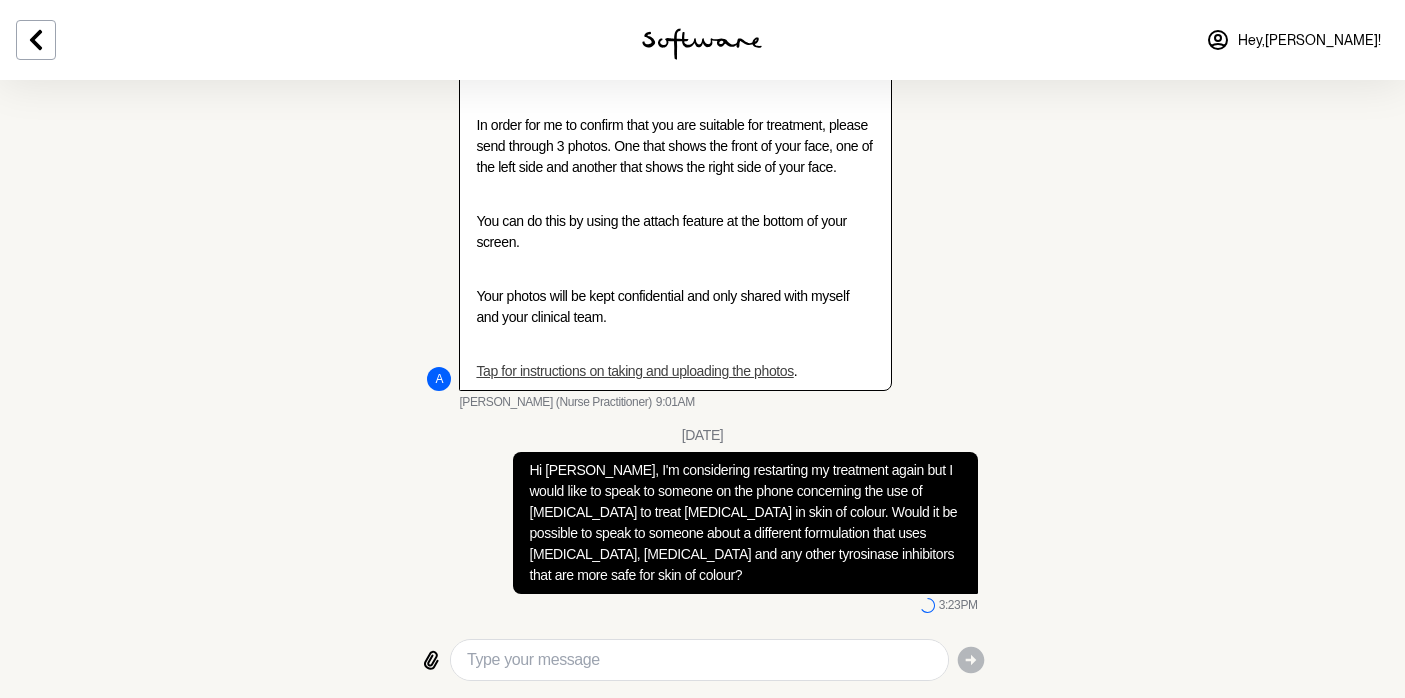 scroll, scrollTop: 0, scrollLeft: 0, axis: both 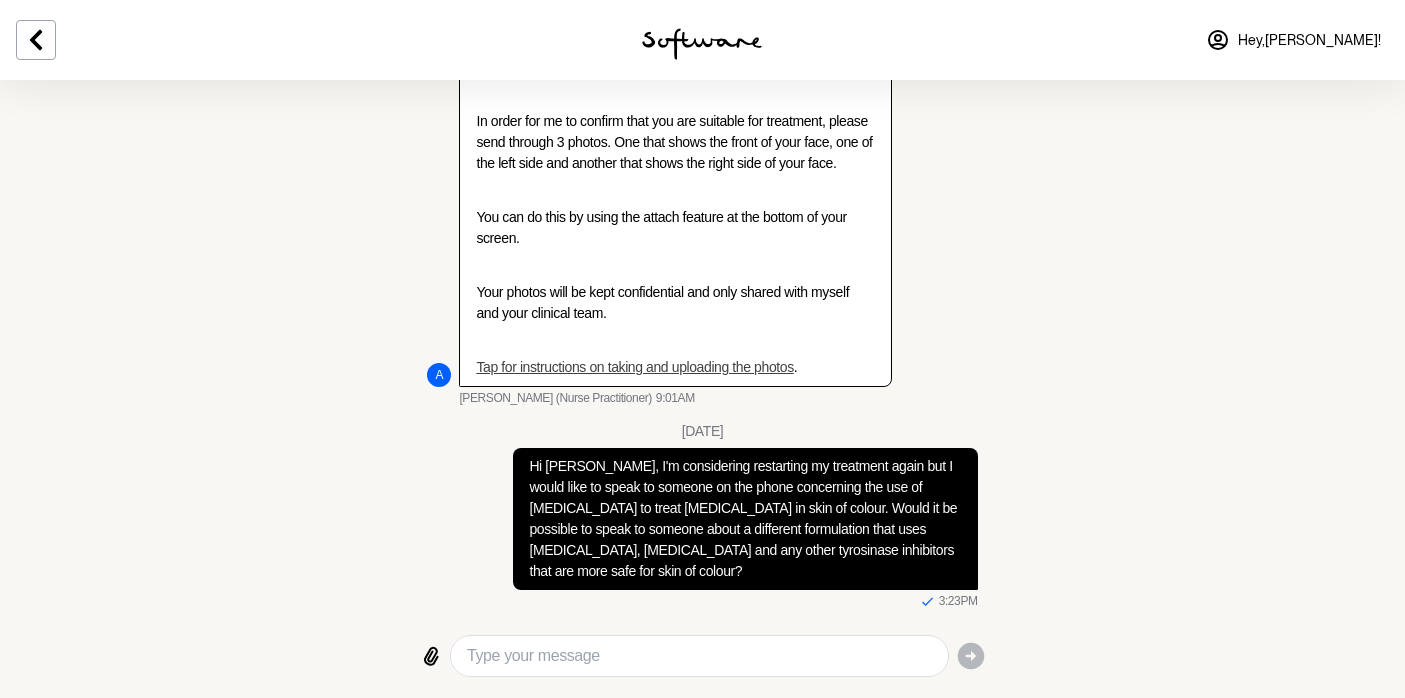 click 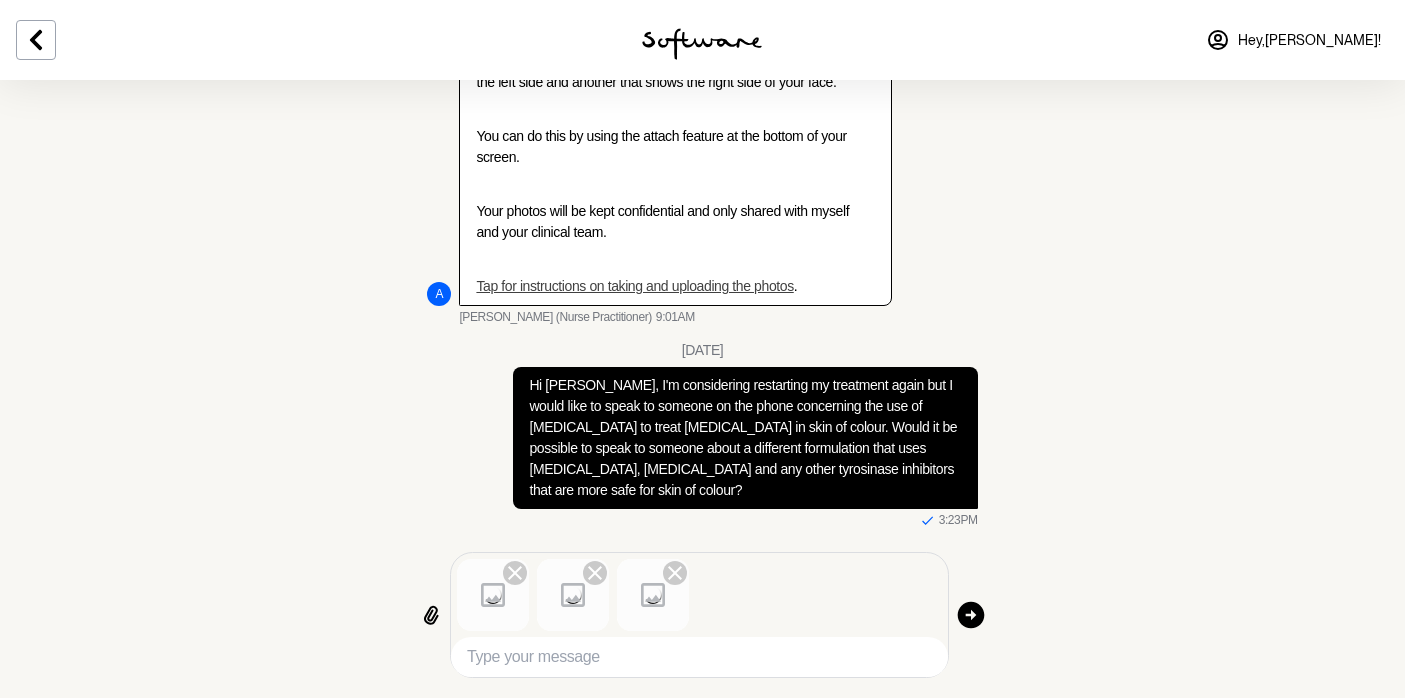 scroll, scrollTop: 5021, scrollLeft: 0, axis: vertical 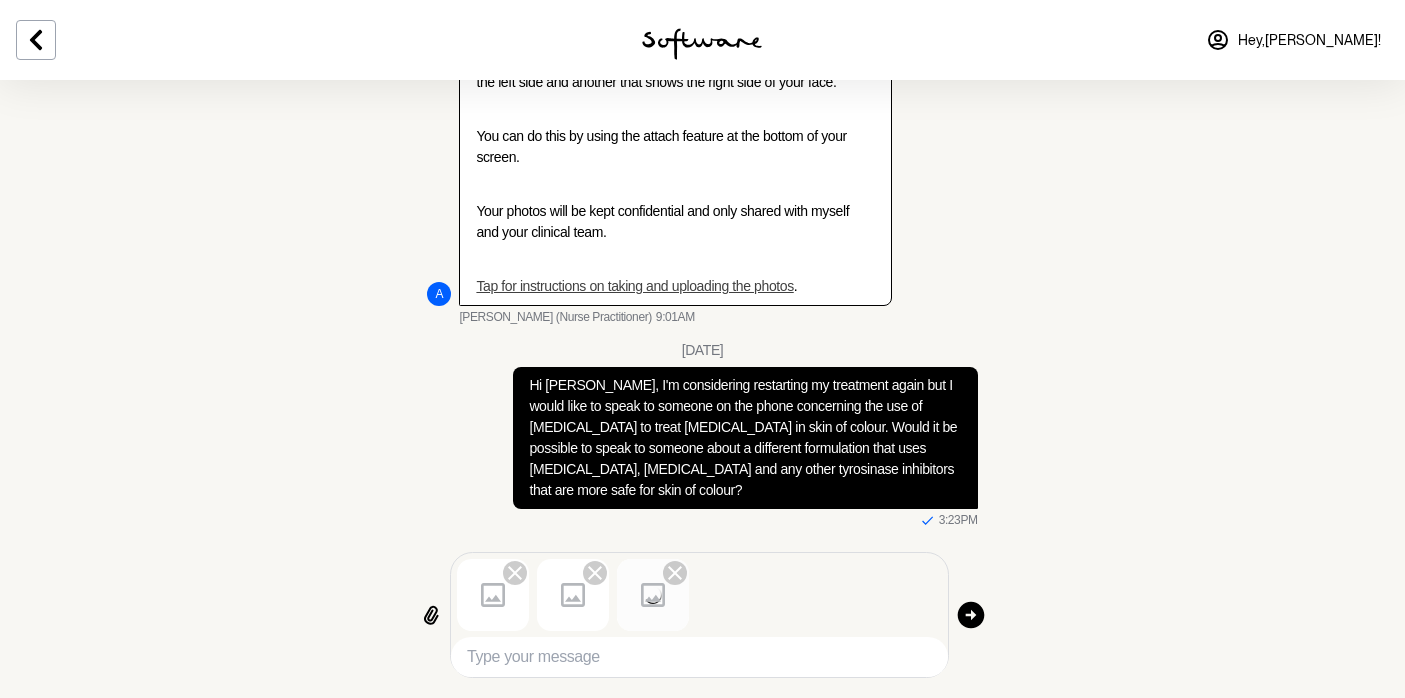 click 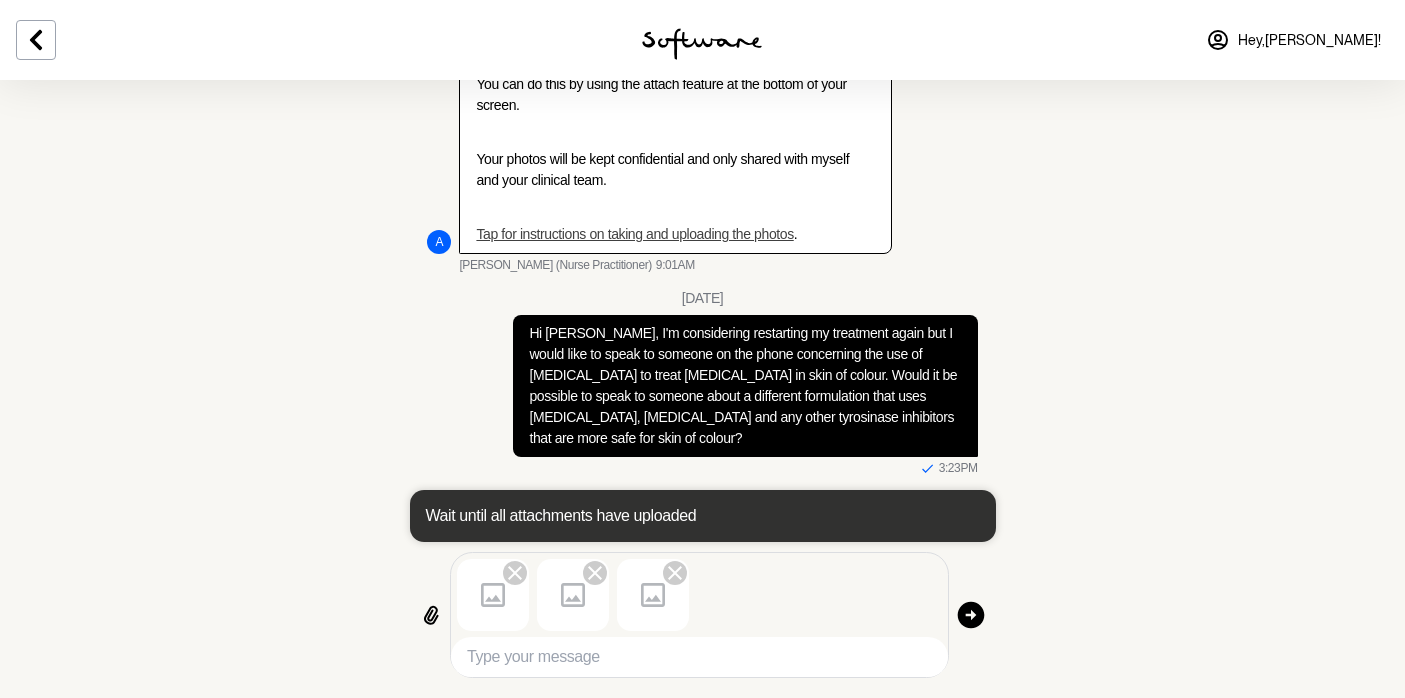 scroll, scrollTop: 5073, scrollLeft: 0, axis: vertical 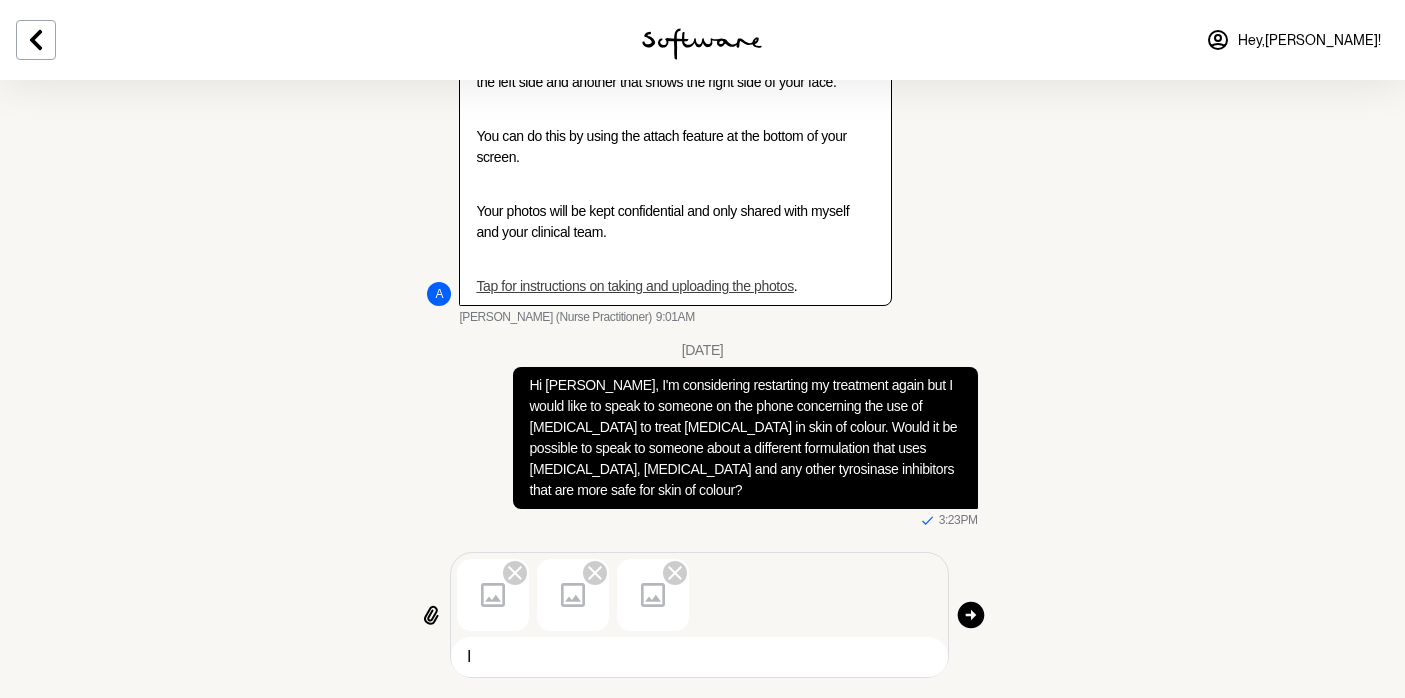 type on "I" 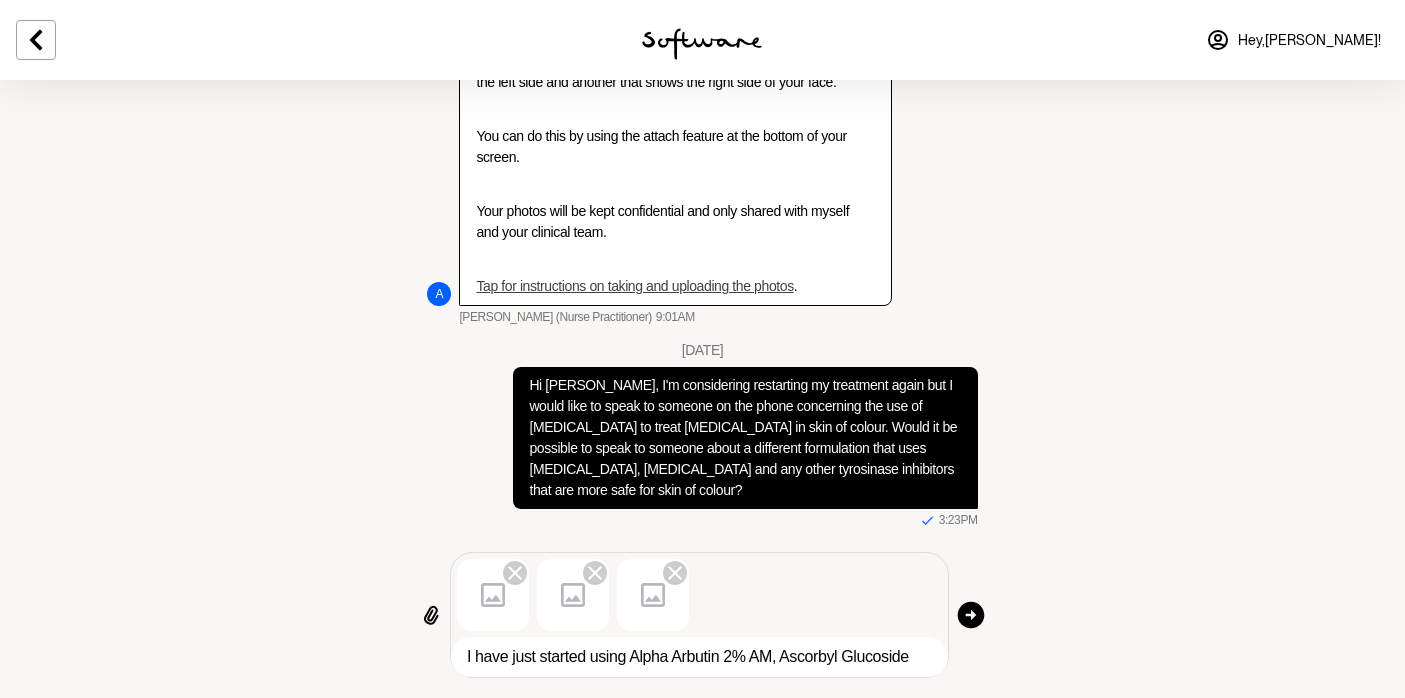 scroll, scrollTop: 5045, scrollLeft: 0, axis: vertical 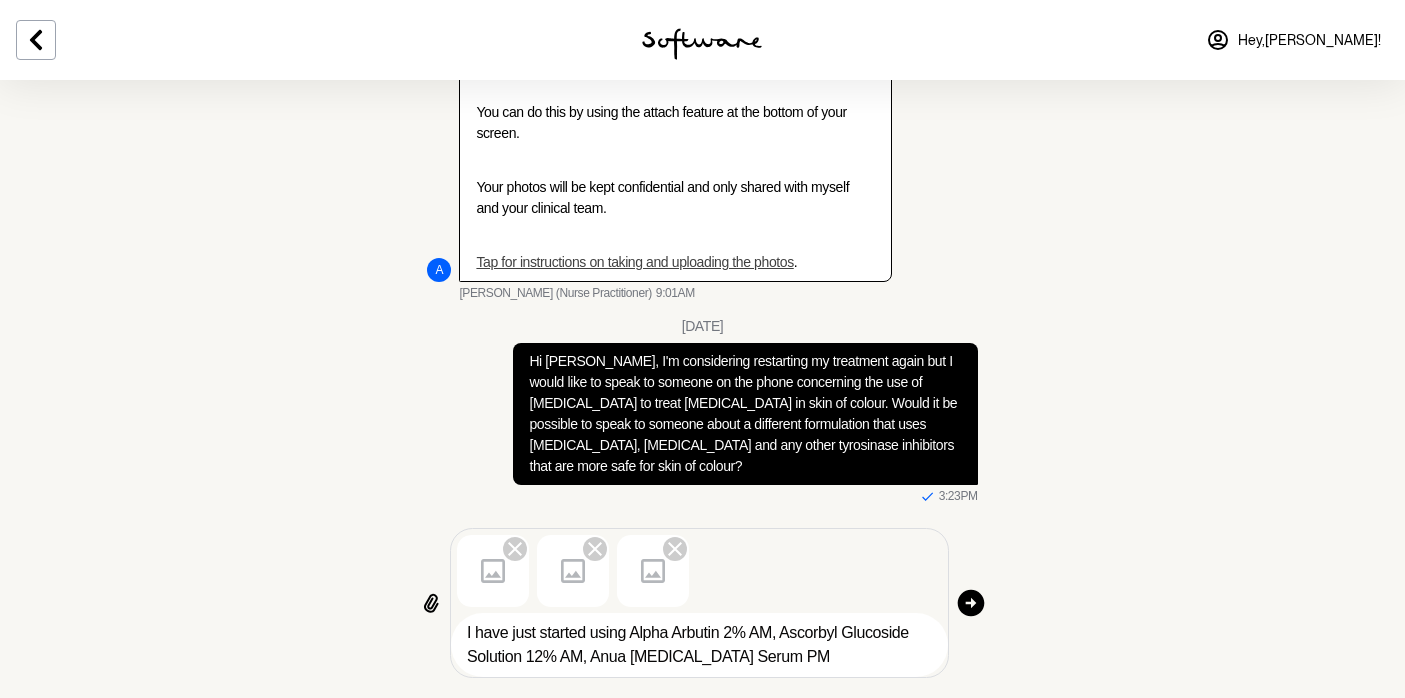 type on "I have just started using Alpha Arbutin 2% AM, Ascorbyl Glucoside Solution 12% AM, Anua [MEDICAL_DATA] Serum PM" 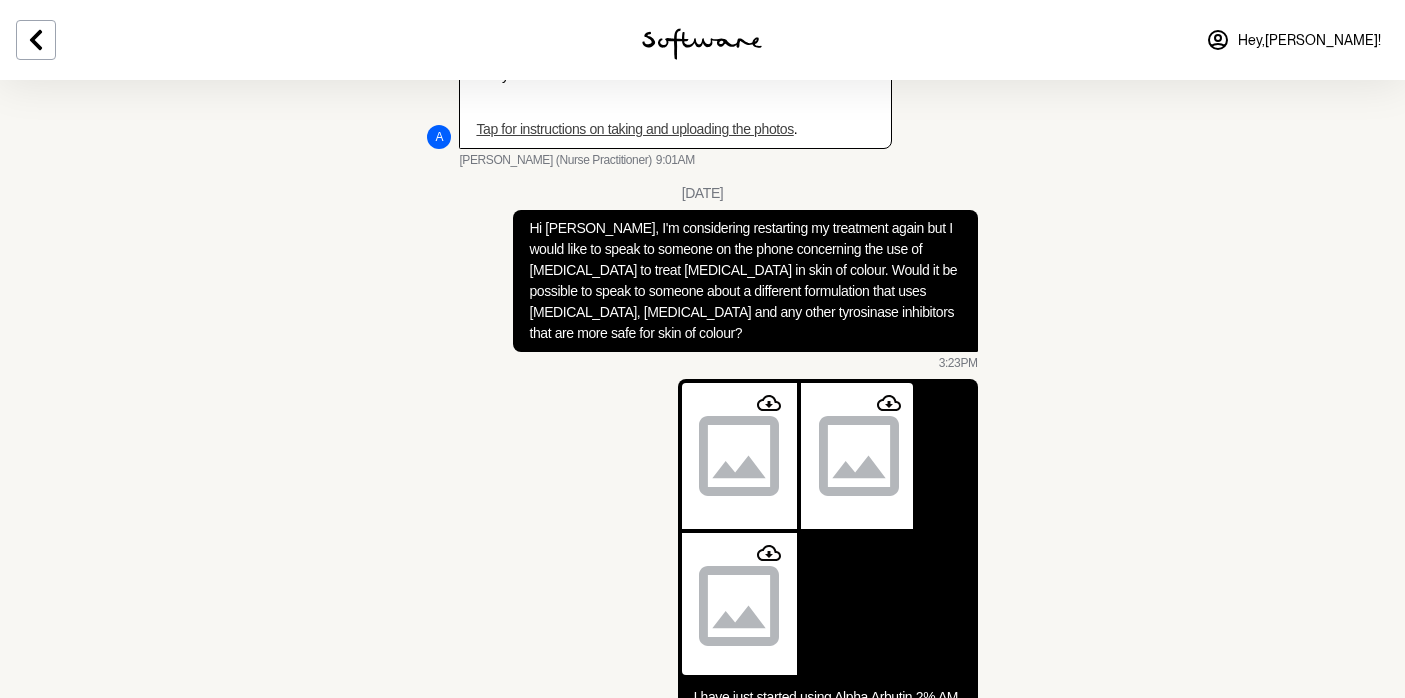 scroll, scrollTop: 5199, scrollLeft: 0, axis: vertical 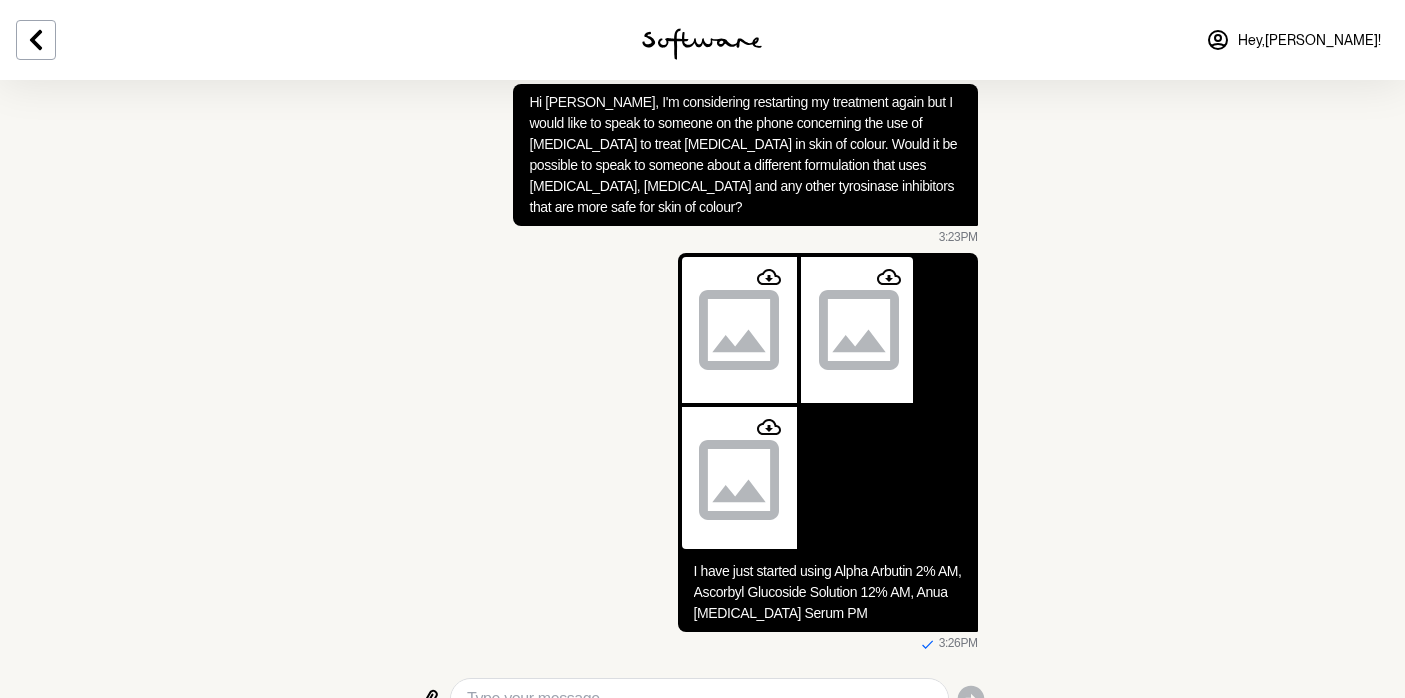 type 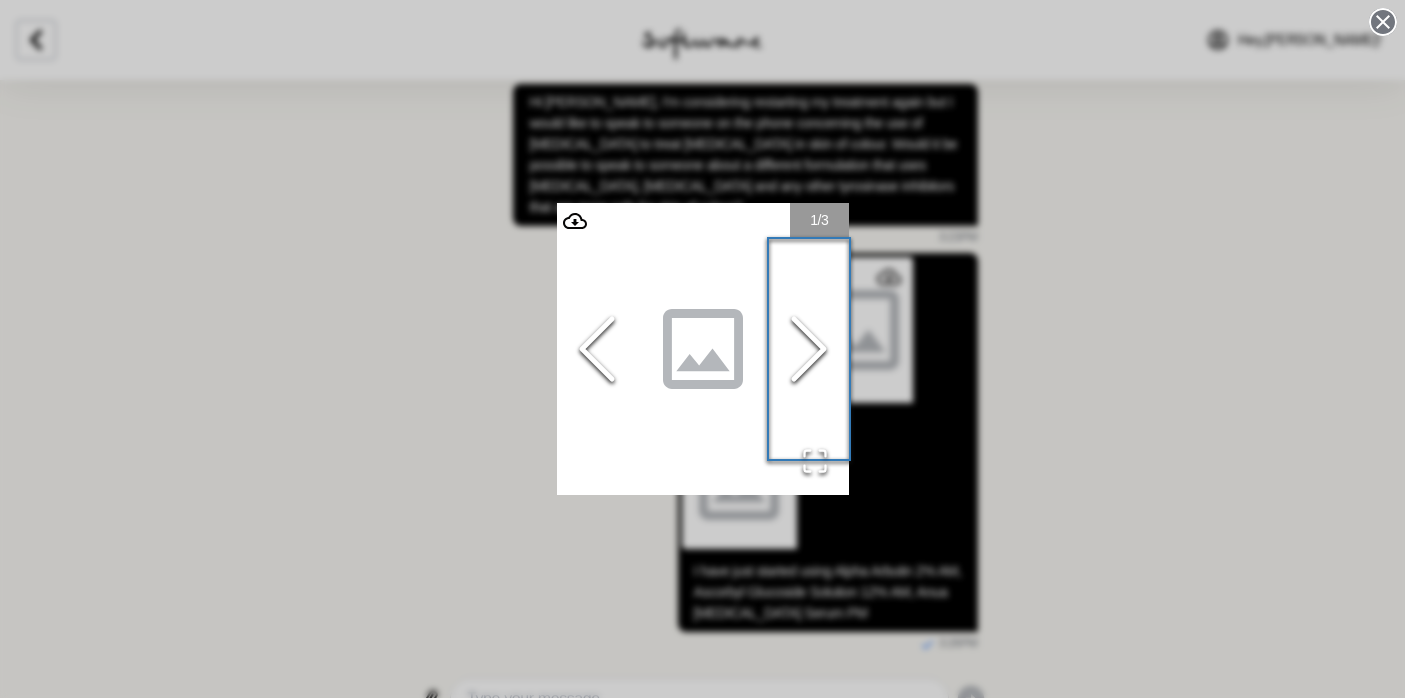 click 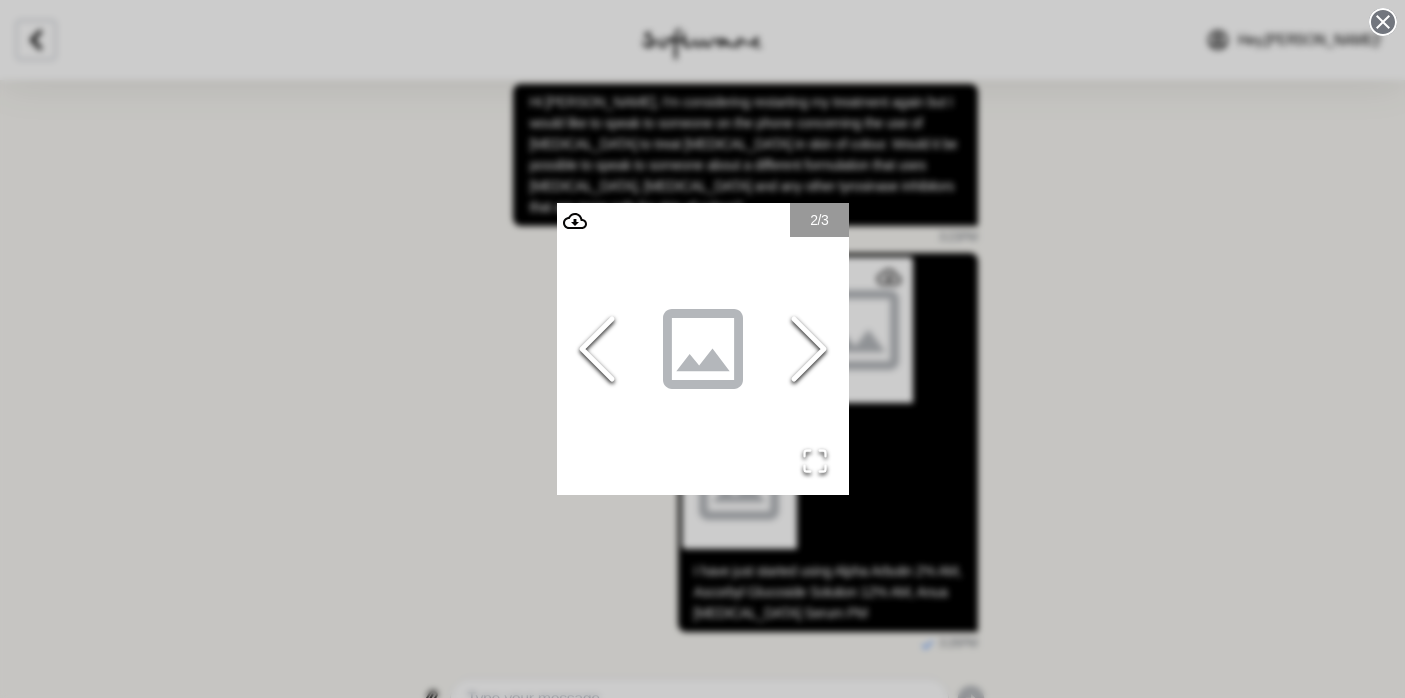 click 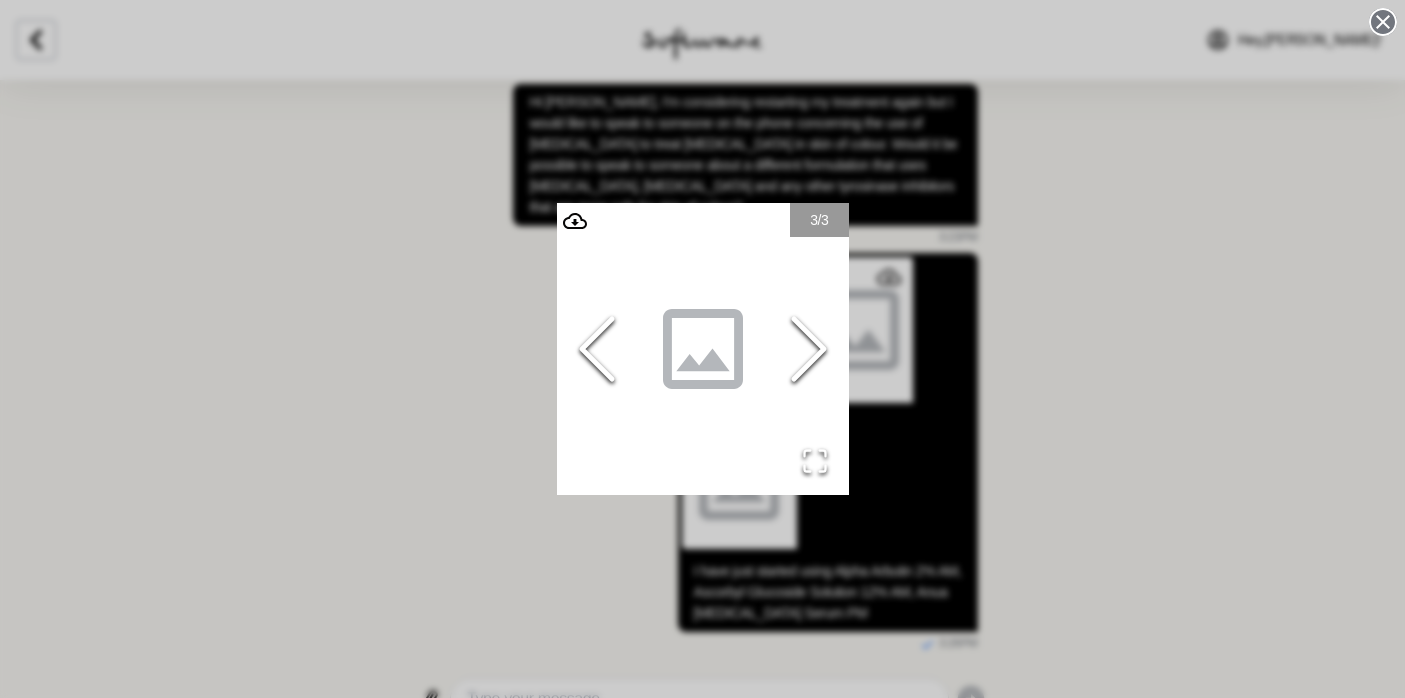 click 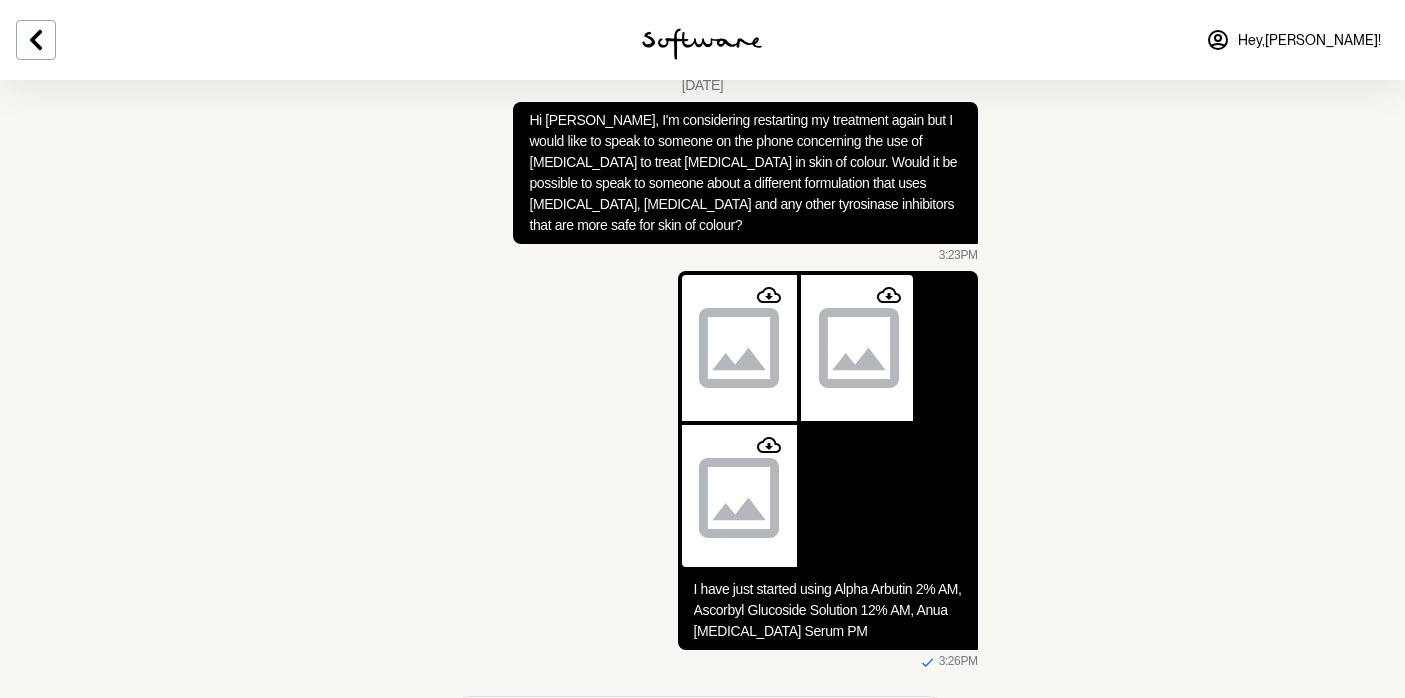 scroll, scrollTop: 5347, scrollLeft: 0, axis: vertical 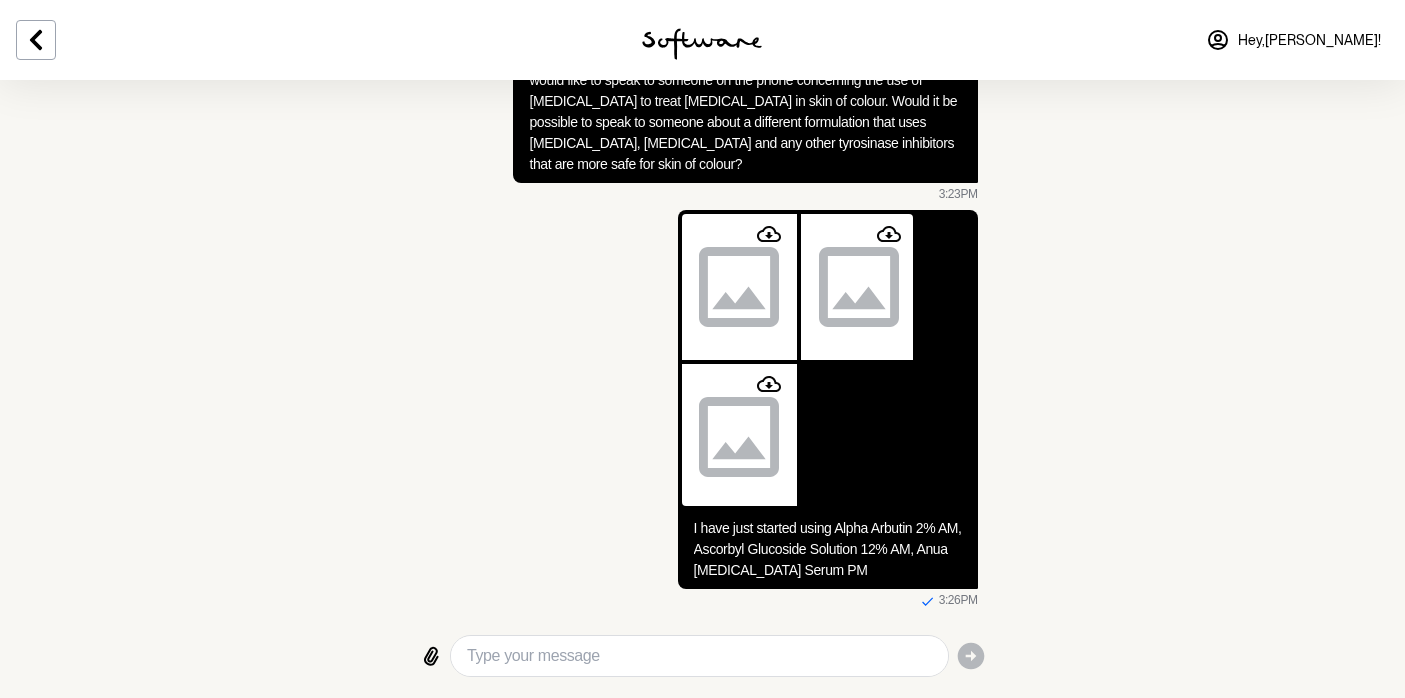 click at bounding box center (699, 656) 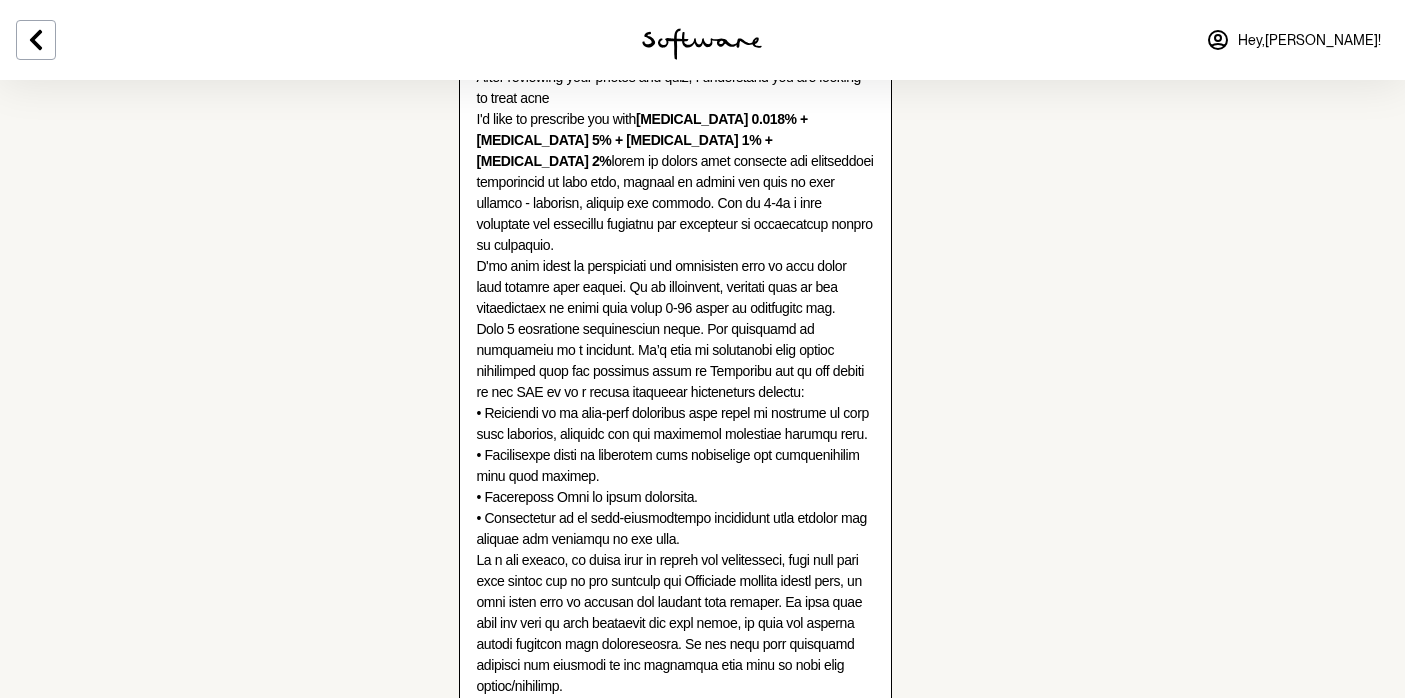 scroll, scrollTop: 5347, scrollLeft: 0, axis: vertical 